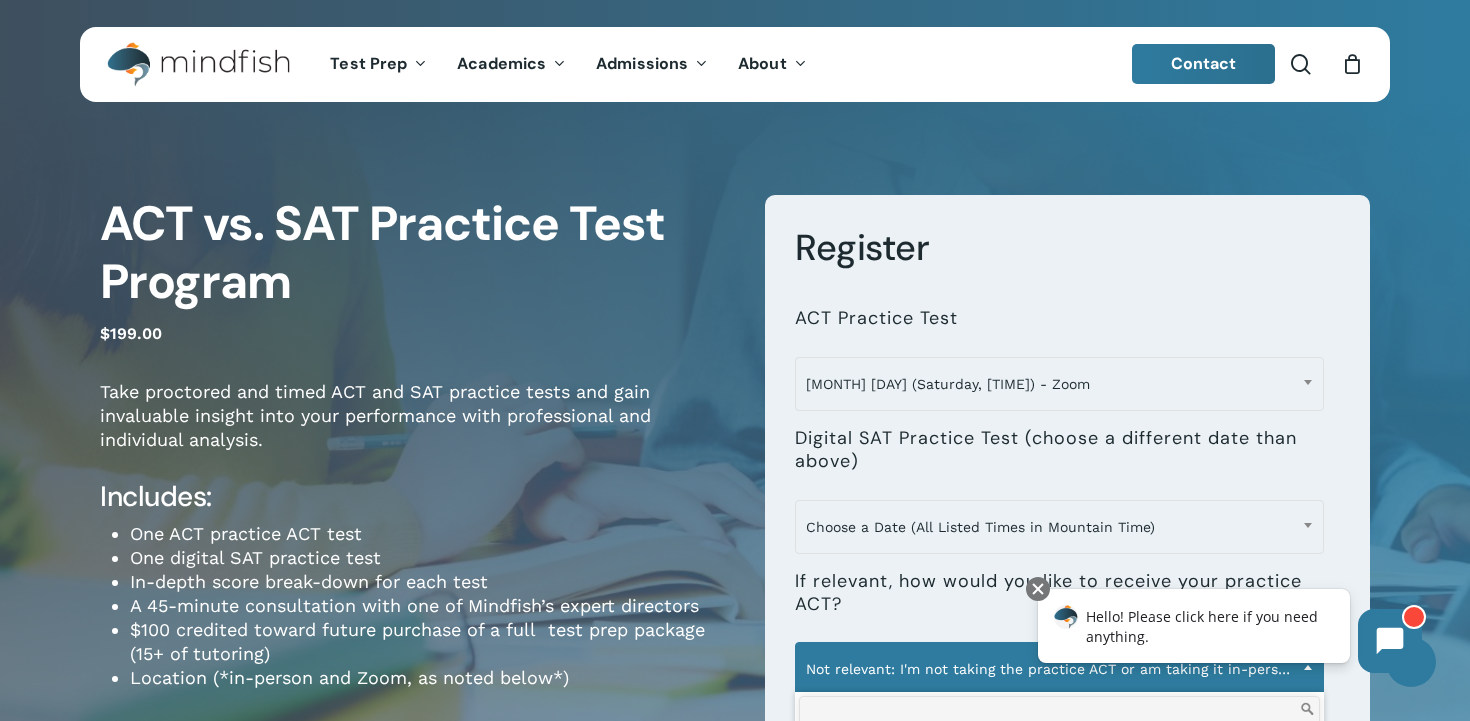 scroll, scrollTop: 223, scrollLeft: 0, axis: vertical 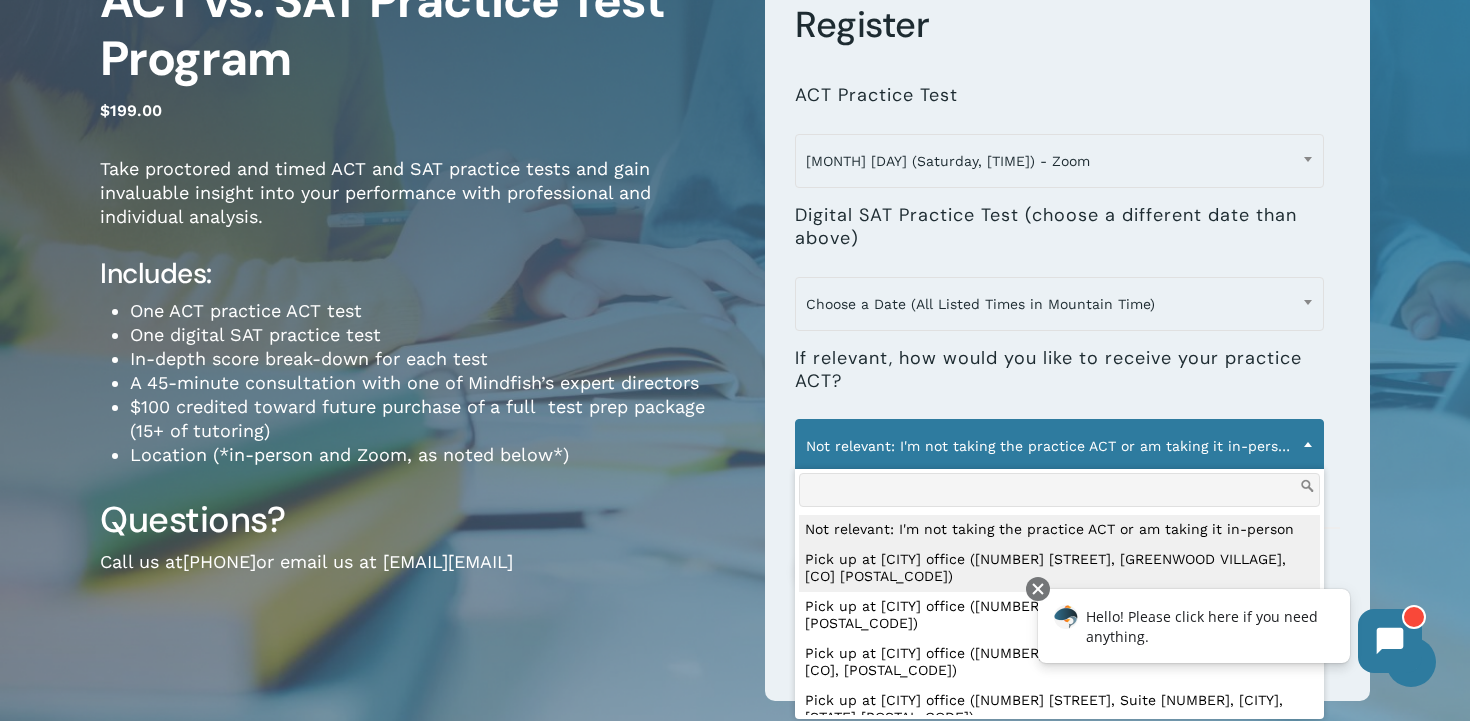 click on "If relevant, how would you like to receive your practice ACT?" at bounding box center [1059, 370] 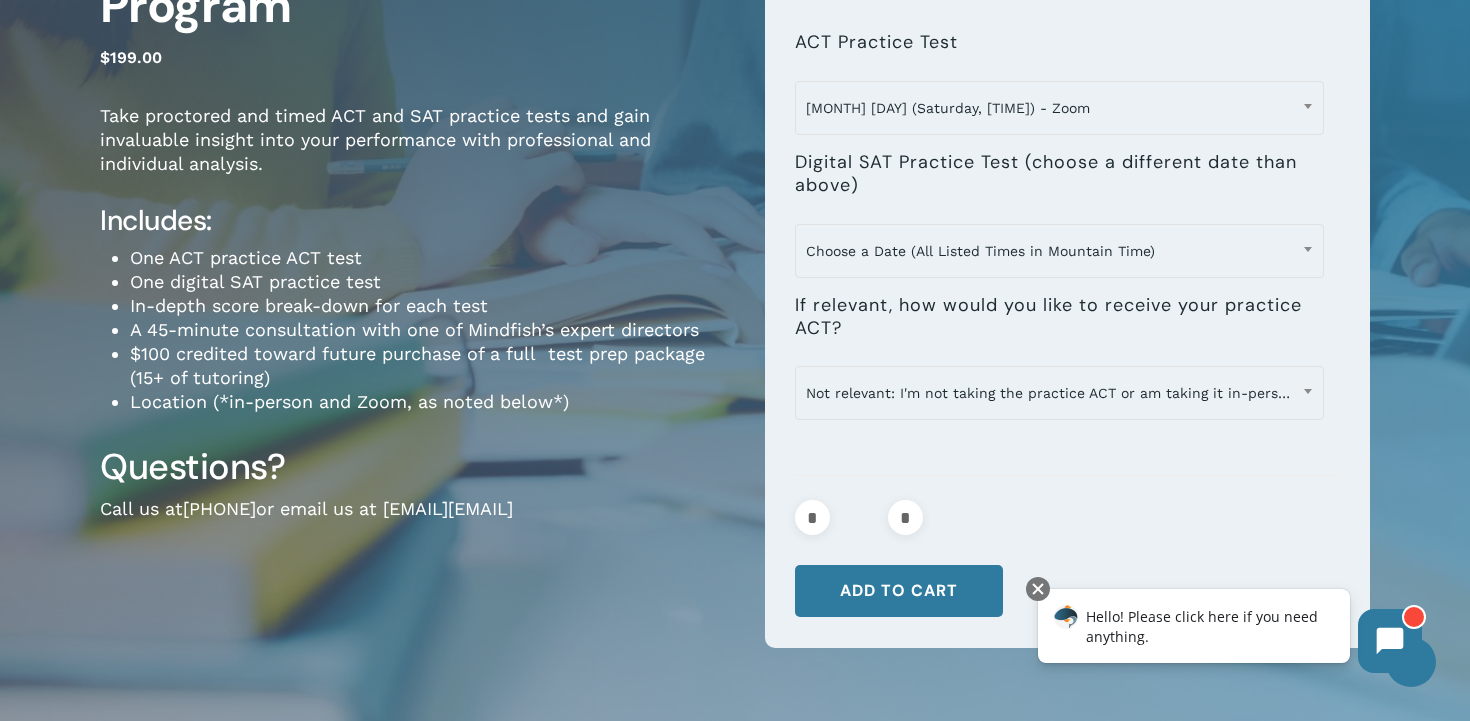 scroll, scrollTop: 278, scrollLeft: 0, axis: vertical 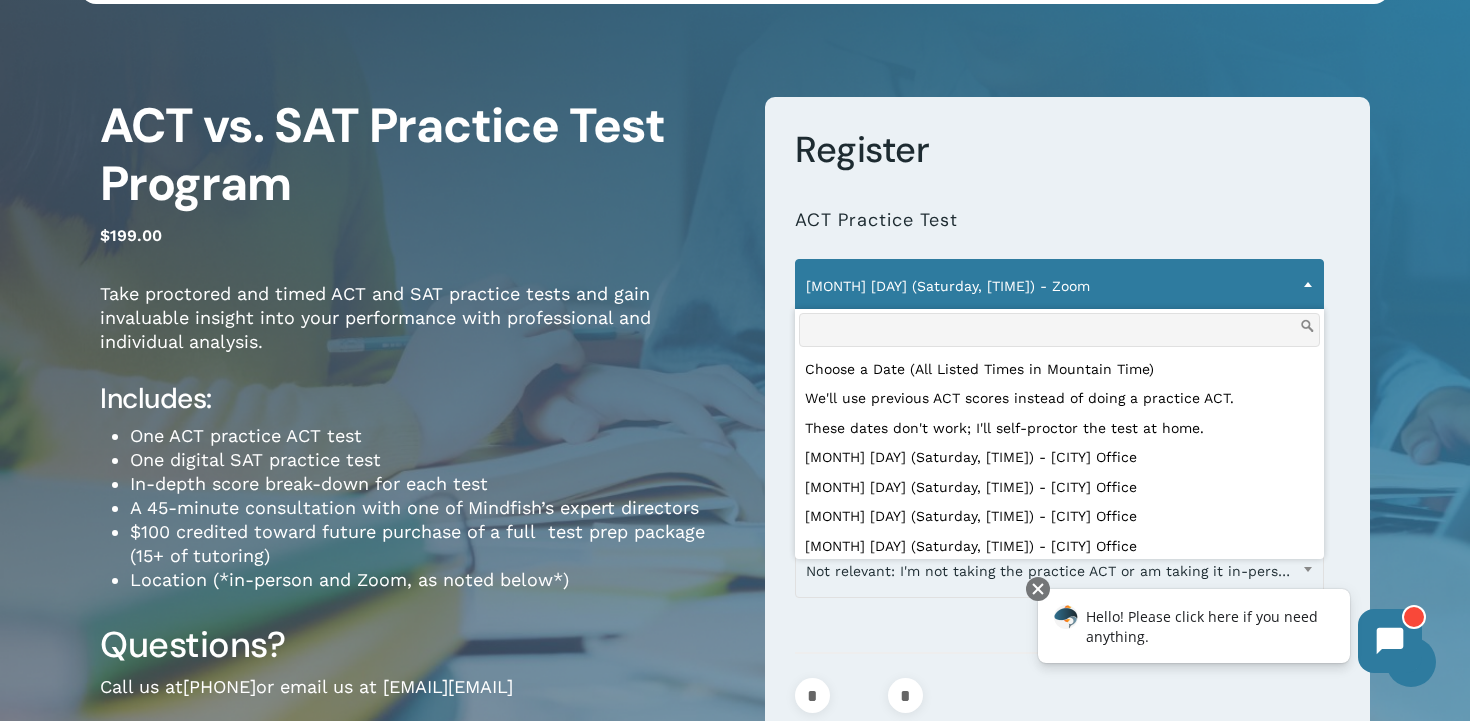 click on "[MONTH] [DAY] (Saturday, [TIME]) - Zoom" at bounding box center [1059, 286] 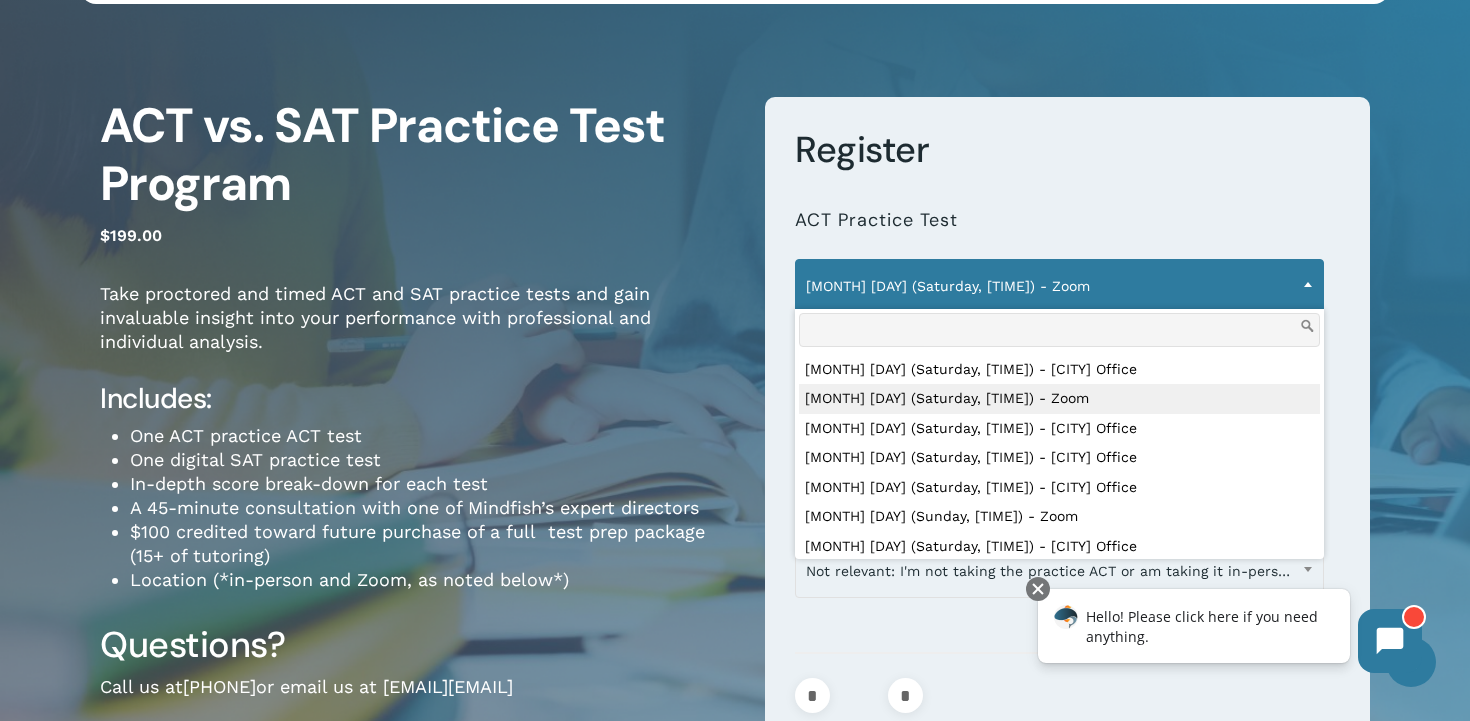 scroll, scrollTop: 0, scrollLeft: 0, axis: both 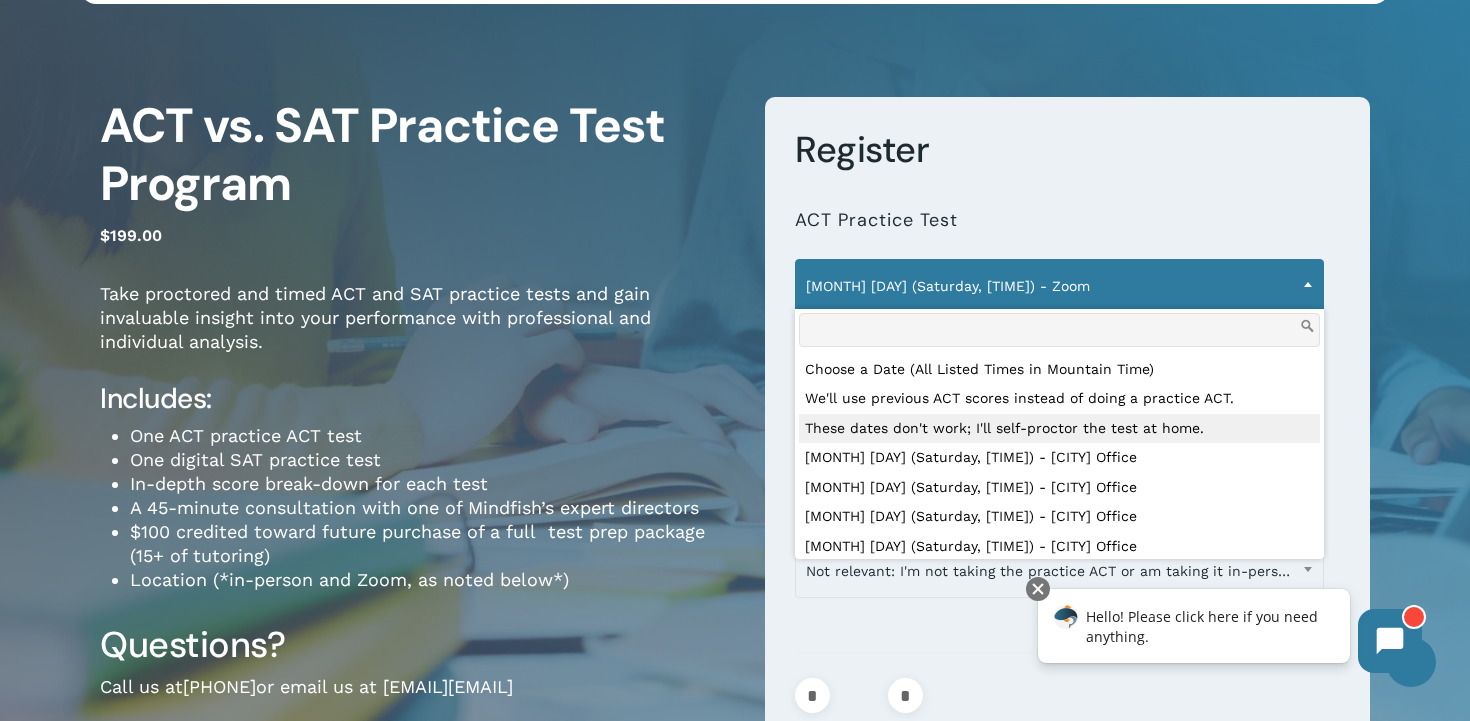 select on "**********" 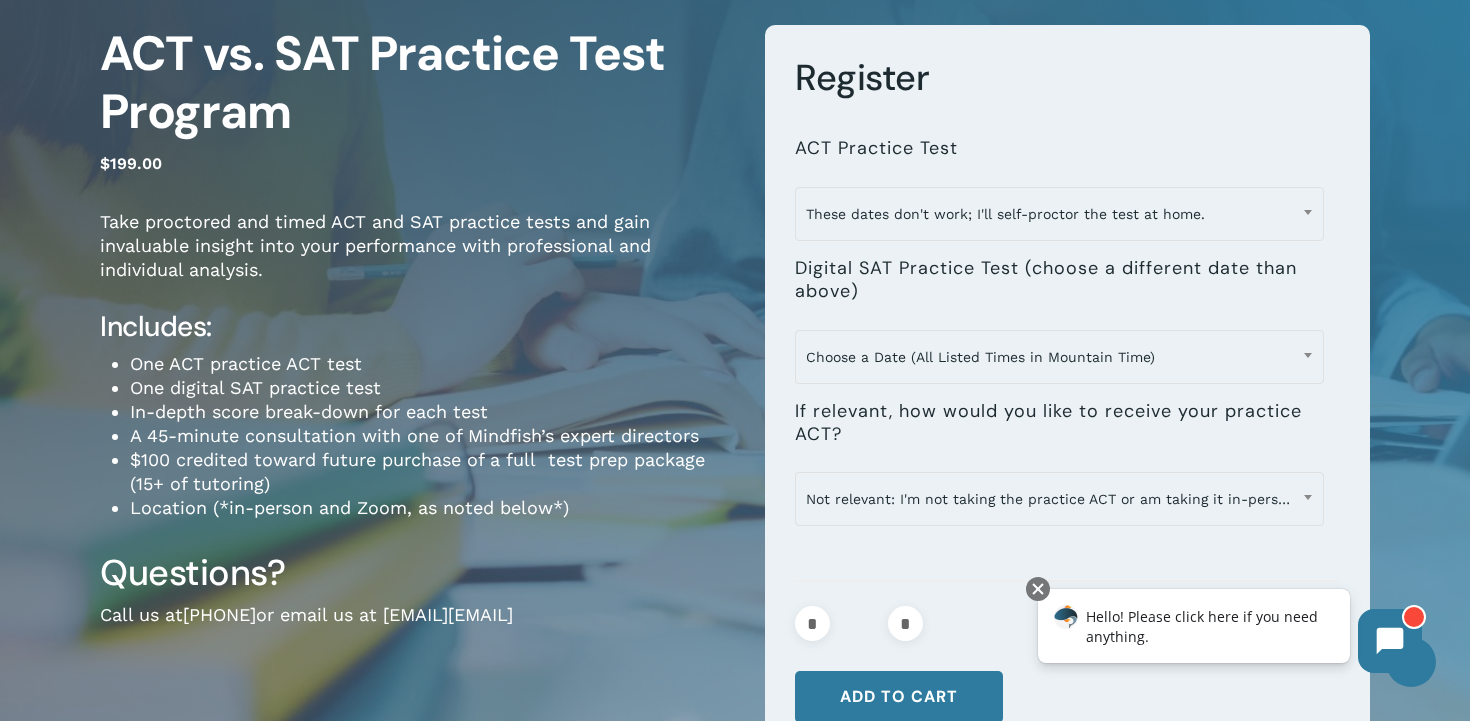 scroll, scrollTop: 172, scrollLeft: 0, axis: vertical 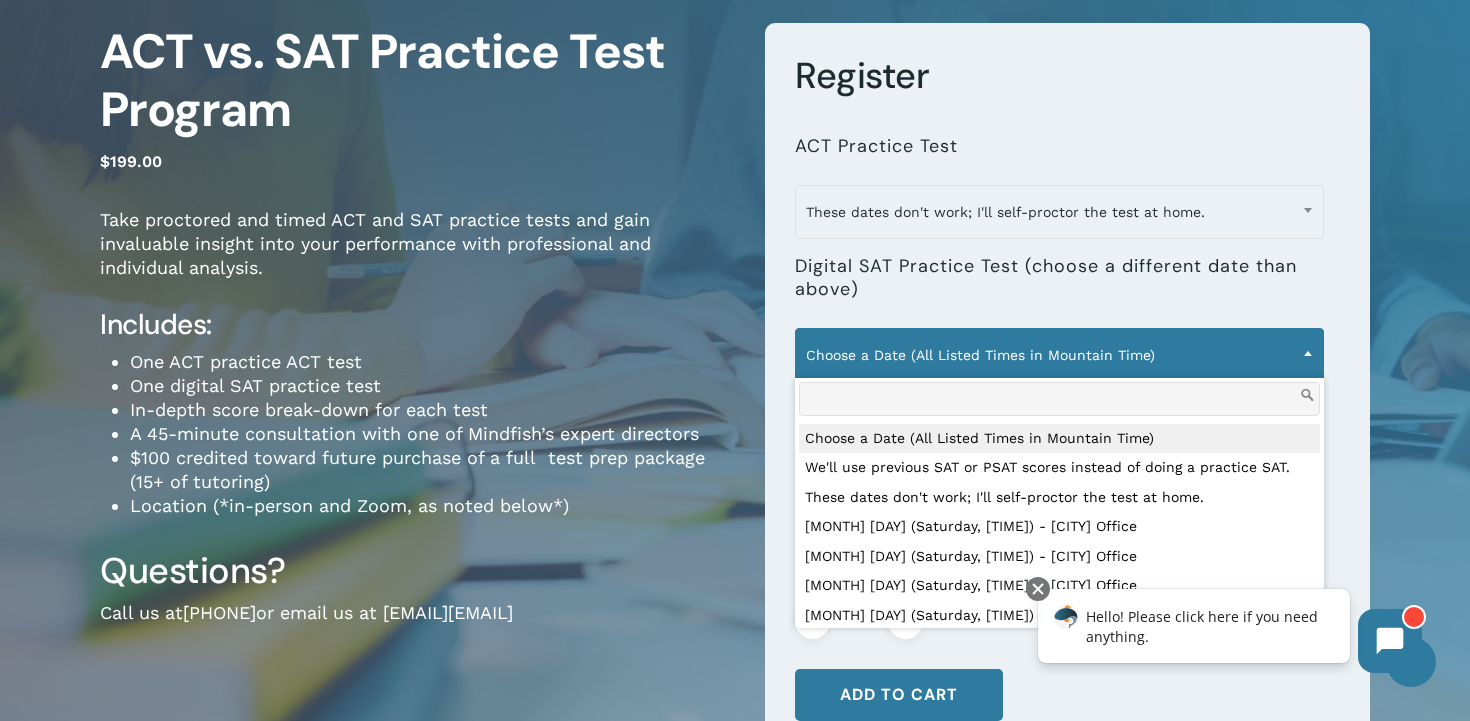 click on "Choose a Date (All Listed Times in Mountain Time)" at bounding box center (1059, 355) 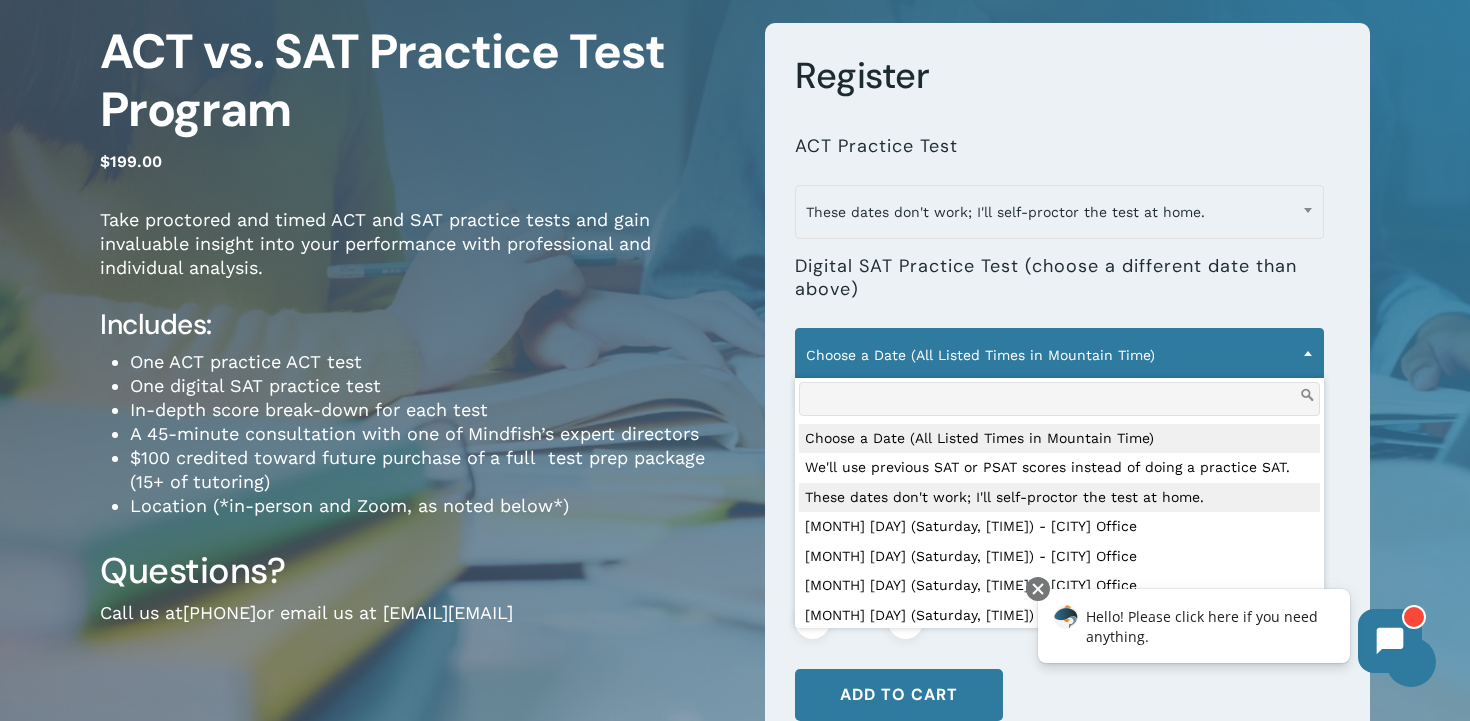 select on "**********" 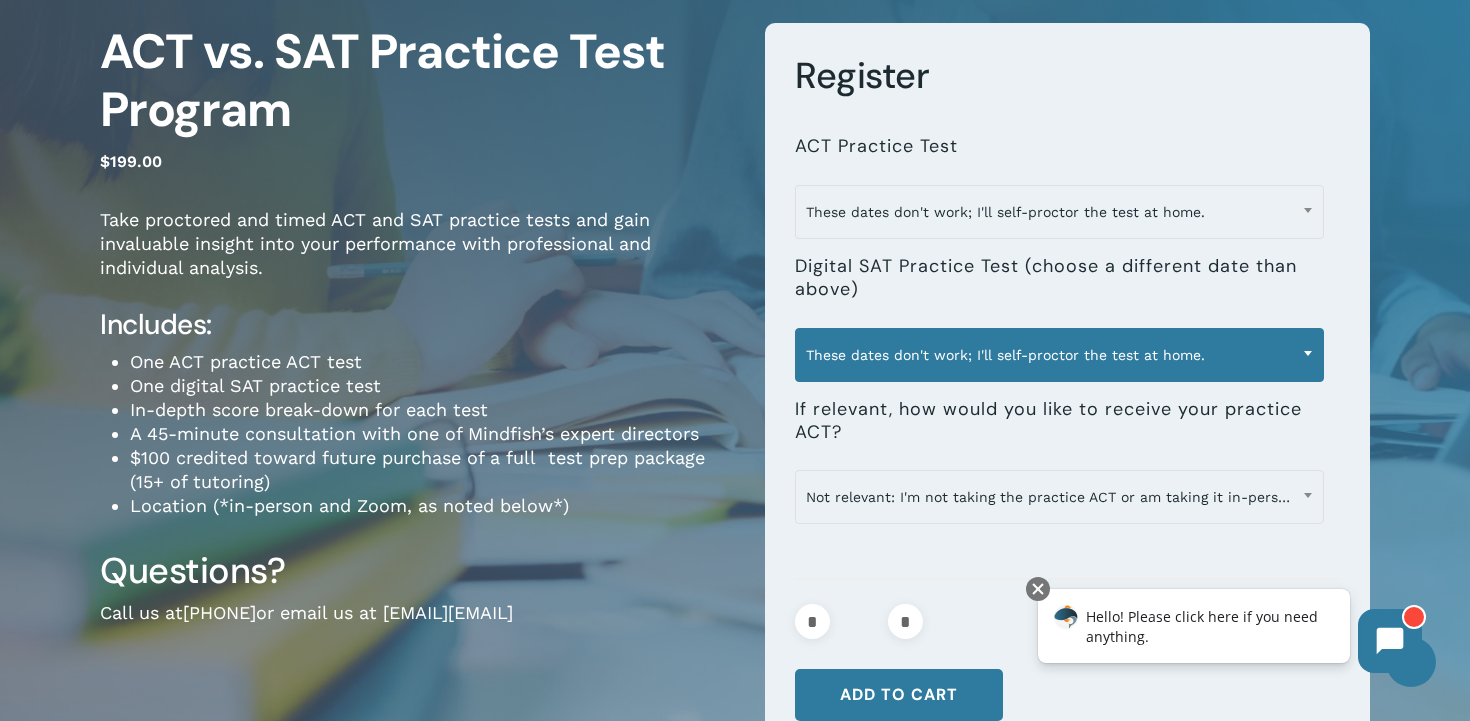 scroll, scrollTop: 208, scrollLeft: 0, axis: vertical 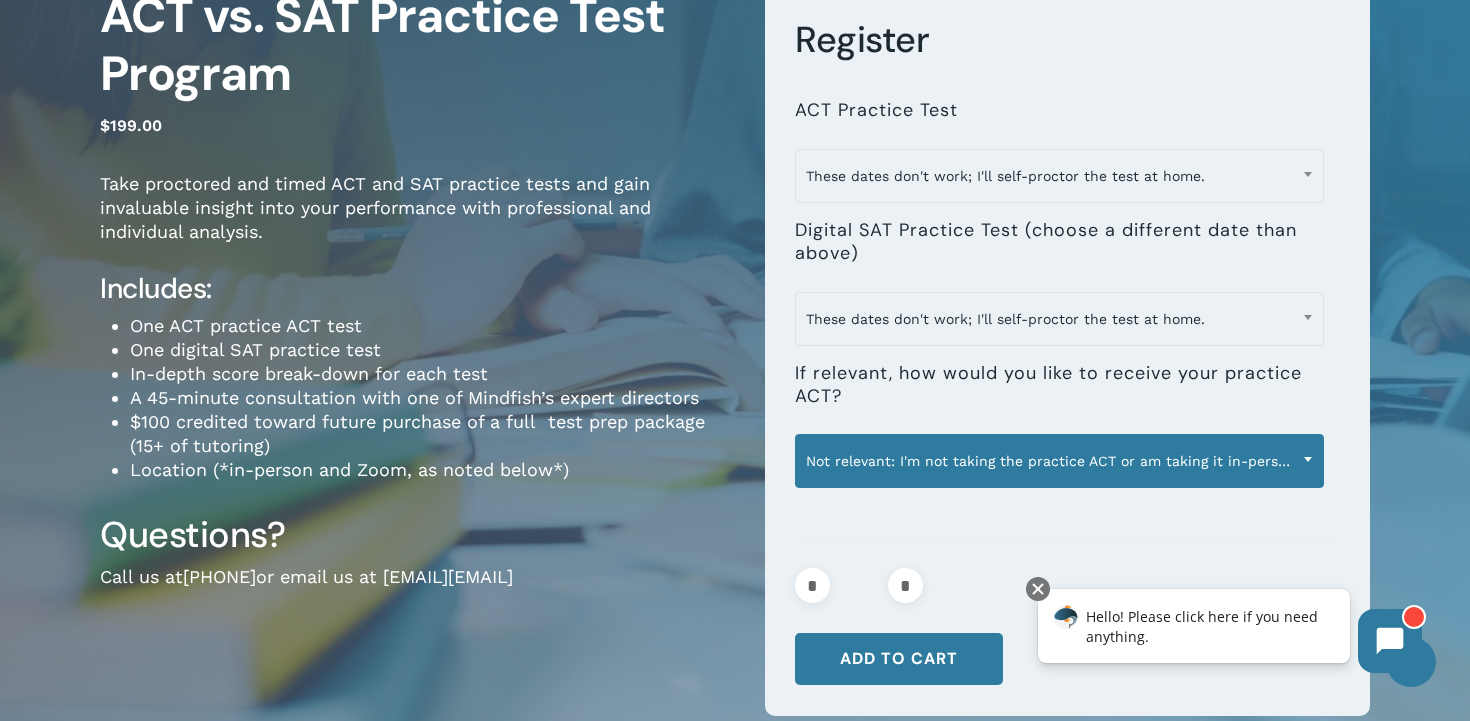 click on "Not relevant: I'm not taking the practice ACT or am taking it in-person" at bounding box center (1059, 461) 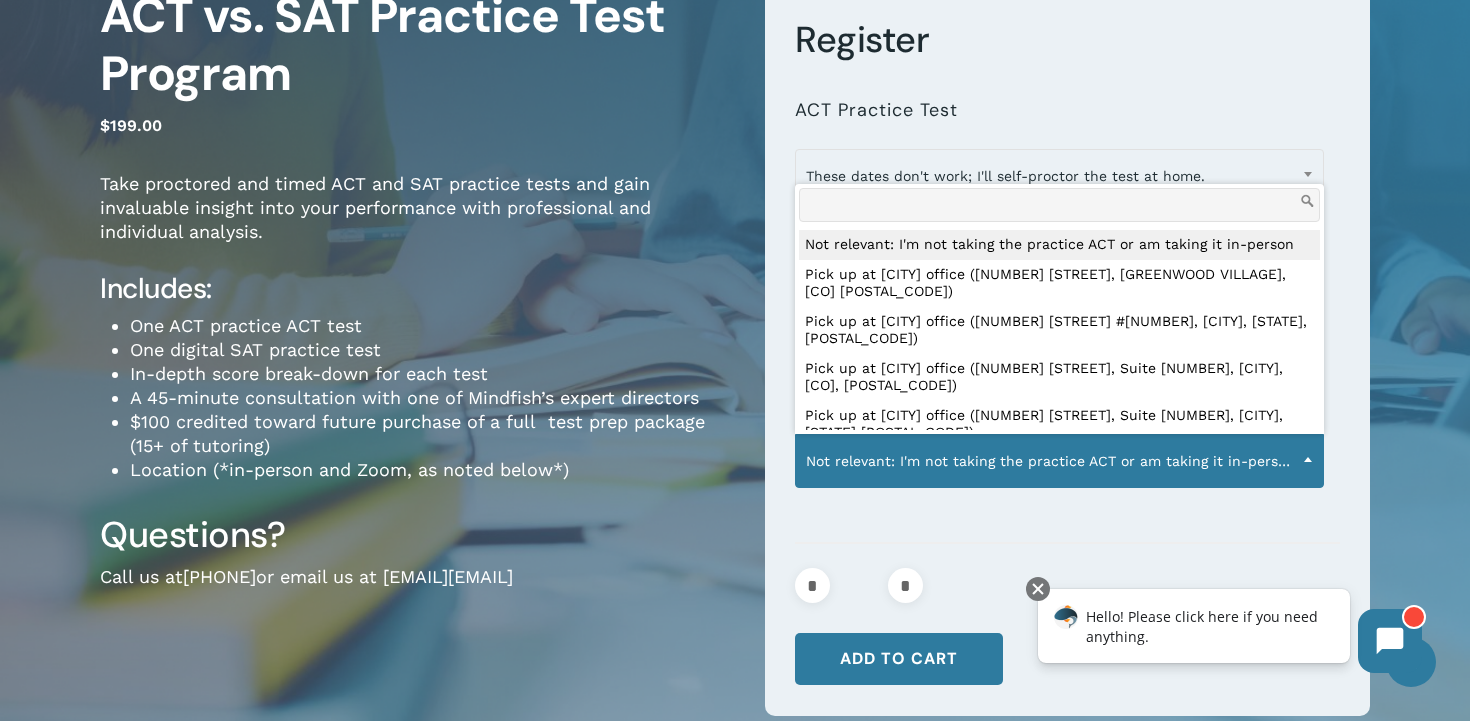 select on "**********" 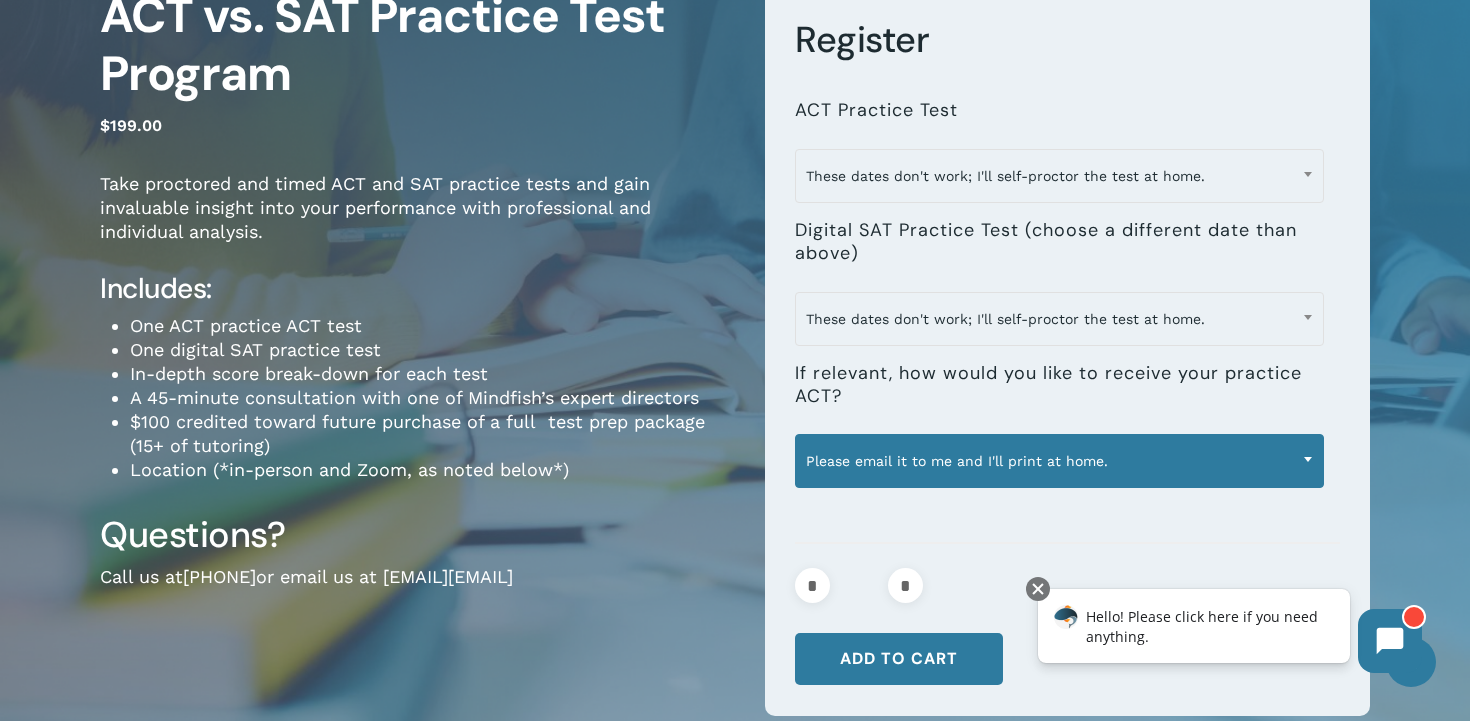 click on "Please email it to me and I'll print at home." at bounding box center (1059, 461) 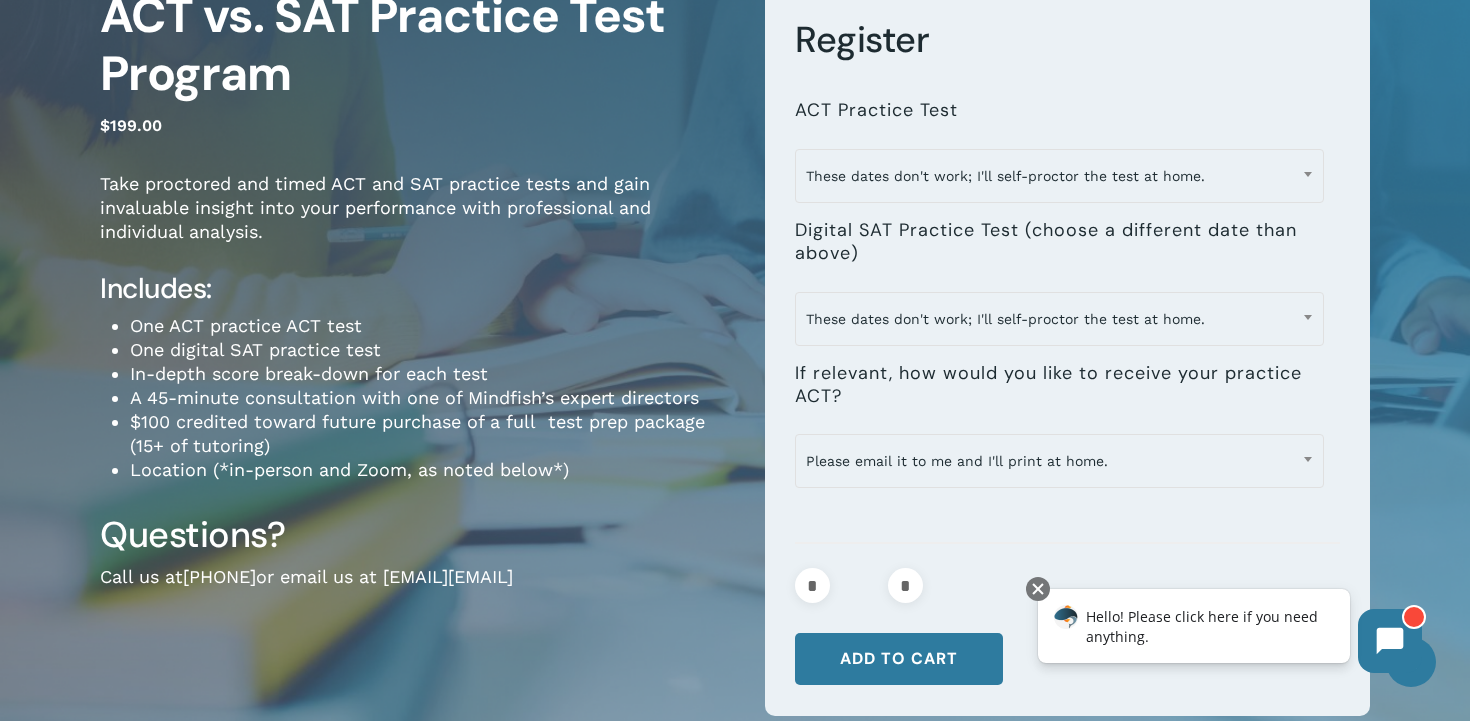 click at bounding box center [1067, 513] 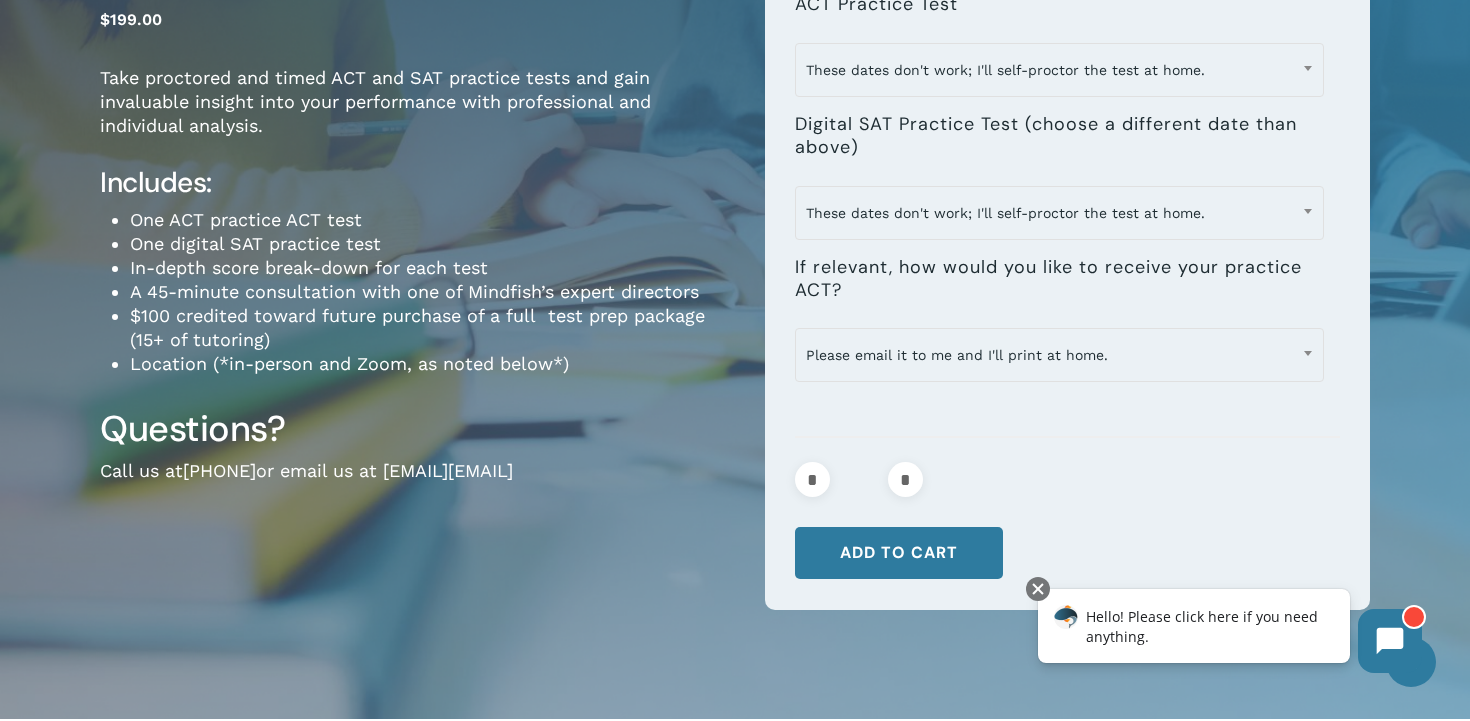 scroll, scrollTop: 321, scrollLeft: 0, axis: vertical 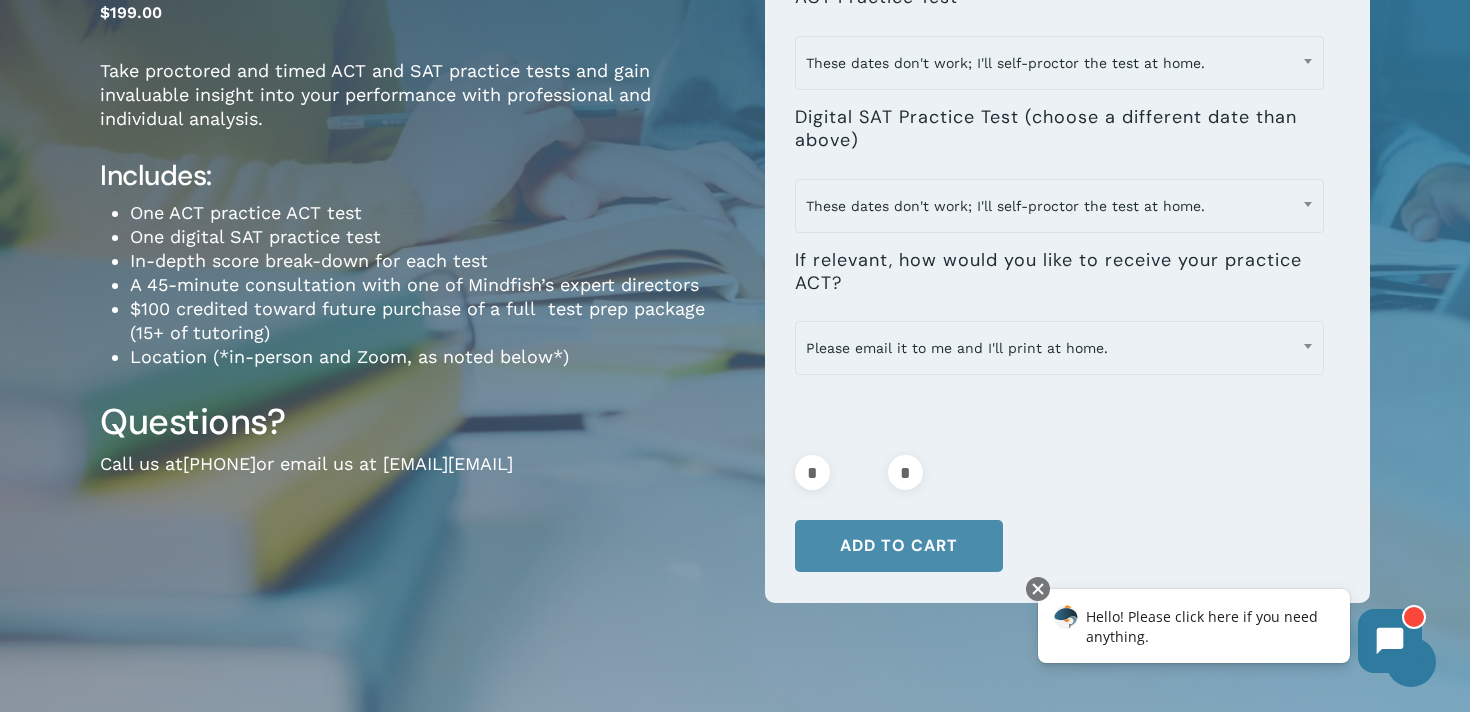 click on "Add to cart" at bounding box center [899, 546] 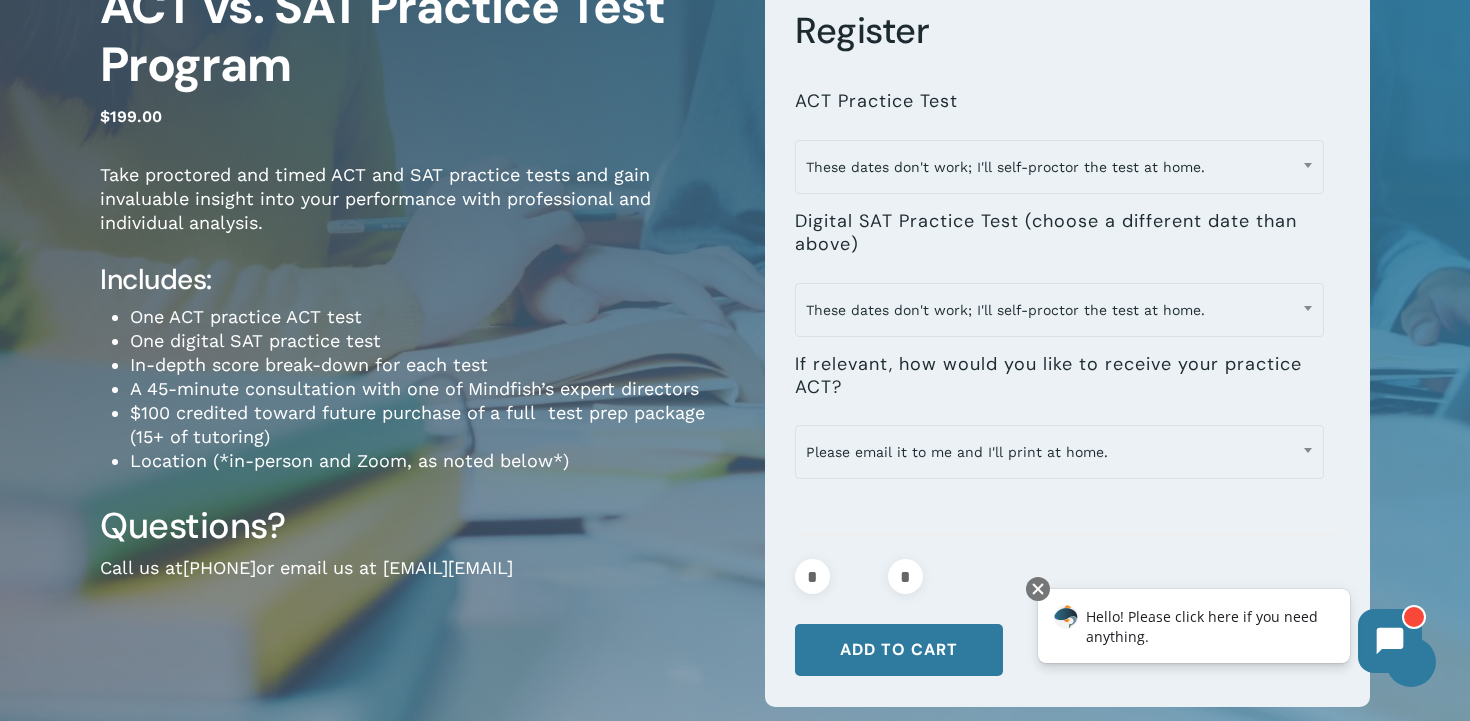 scroll, scrollTop: 0, scrollLeft: 0, axis: both 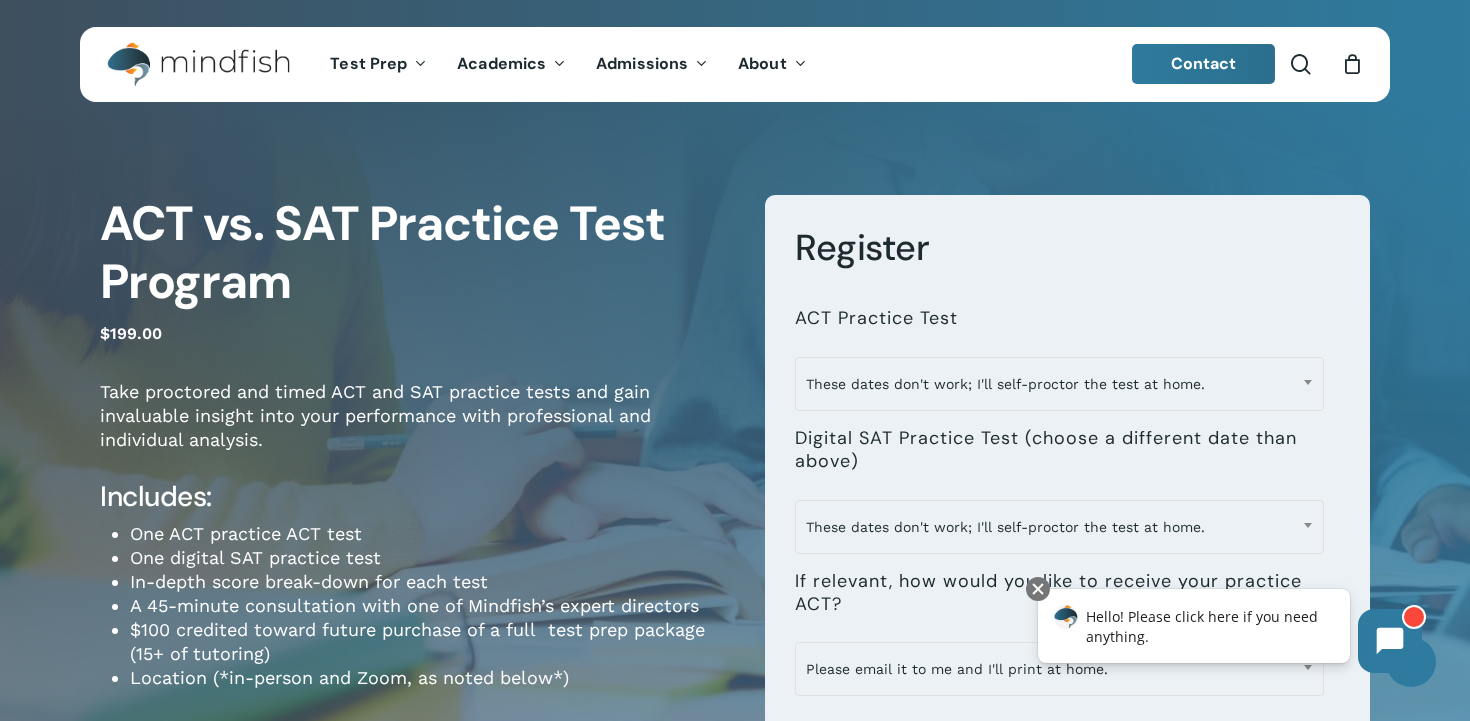 click on "0" at bounding box center (1361, 59) 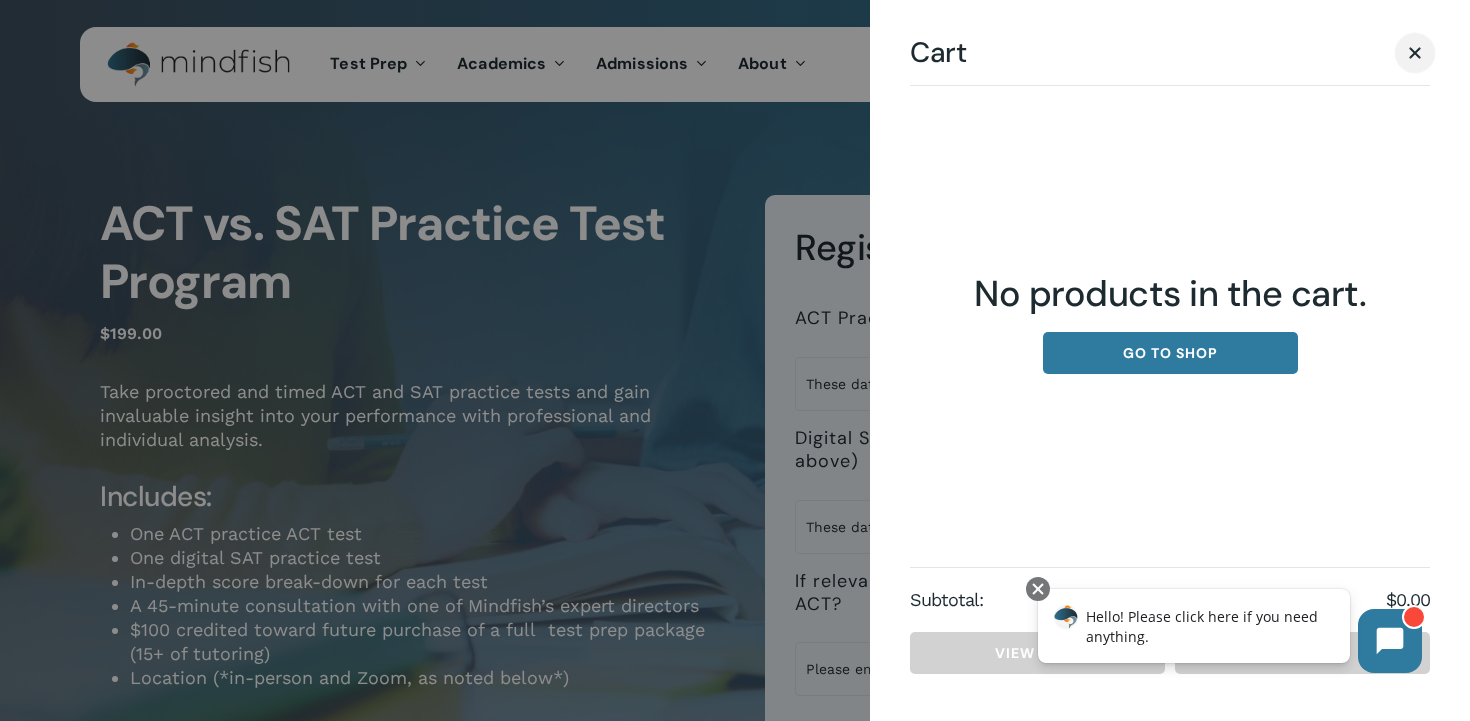 click on "Close Cart" at bounding box center (1415, 52) 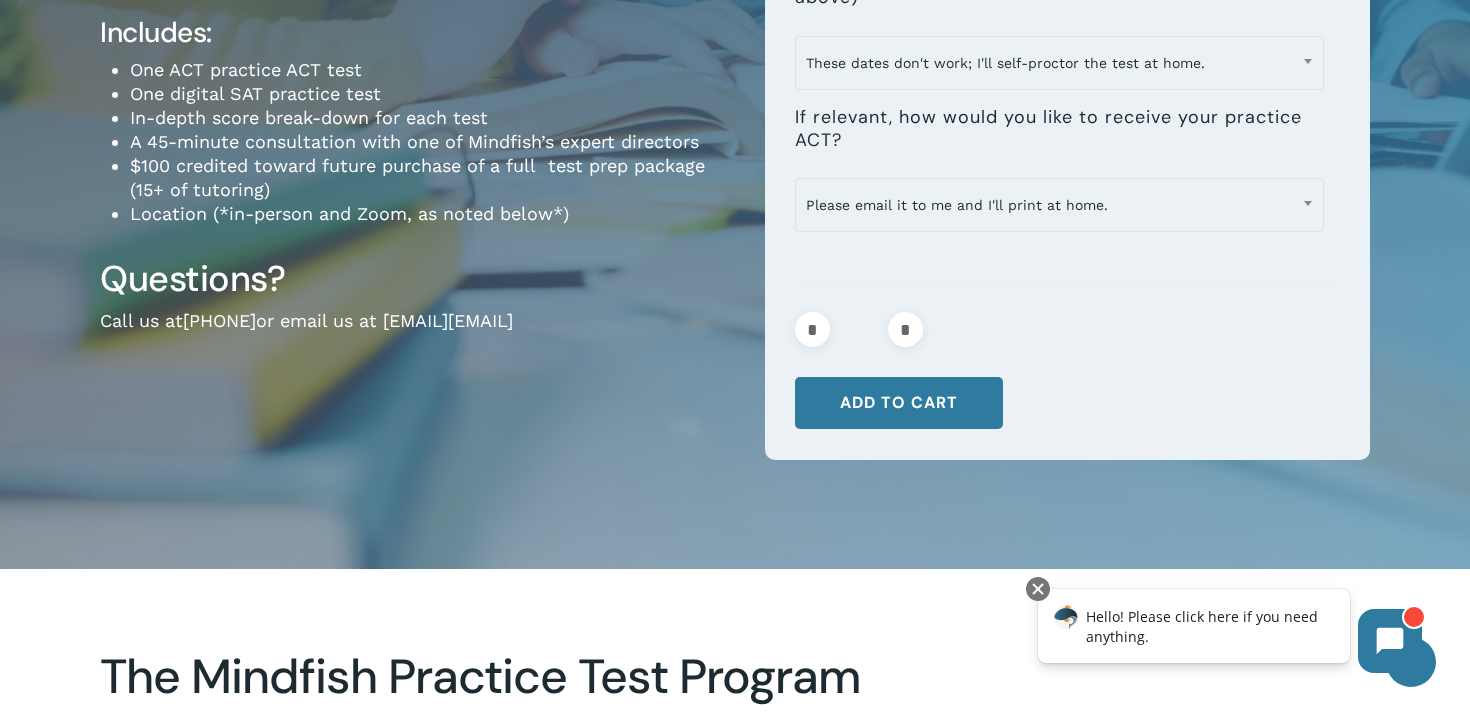 scroll, scrollTop: 524, scrollLeft: 0, axis: vertical 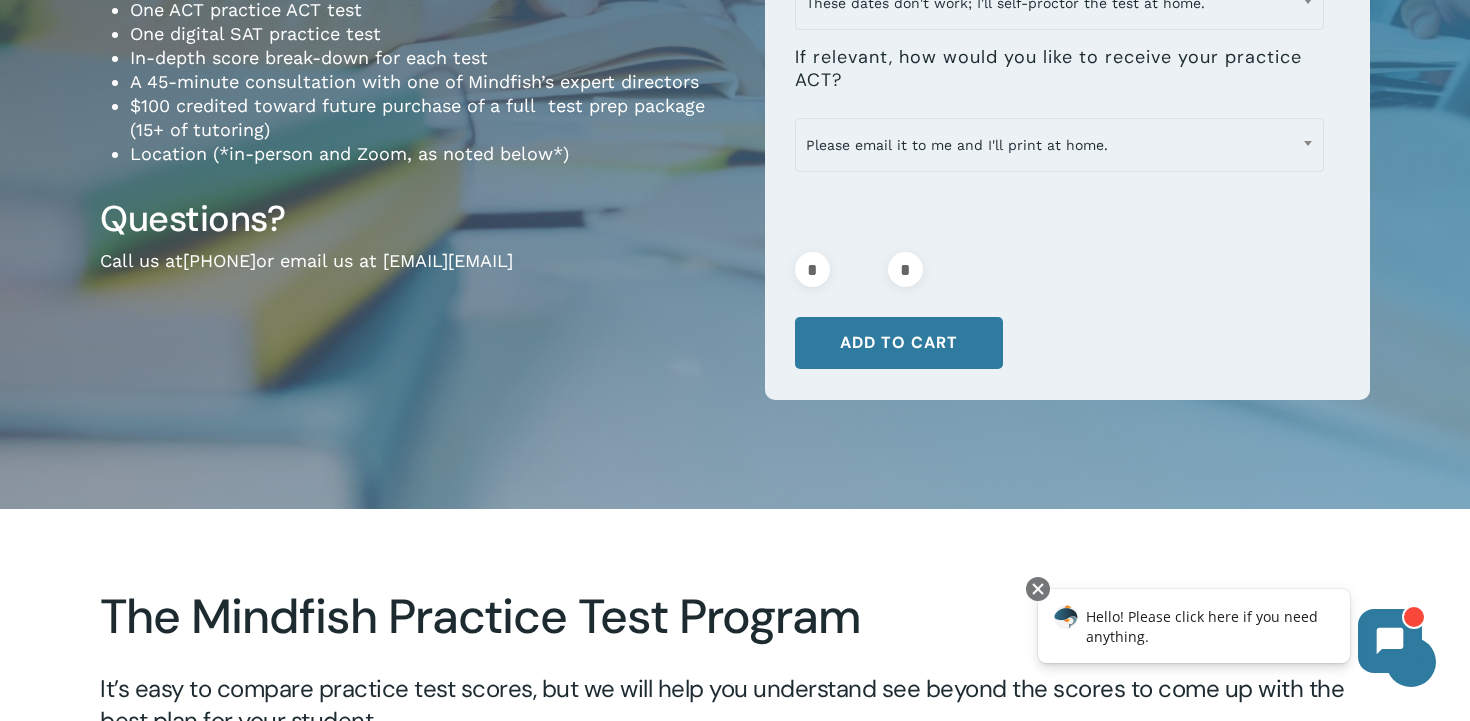 click on "**********" at bounding box center [1067, 35] 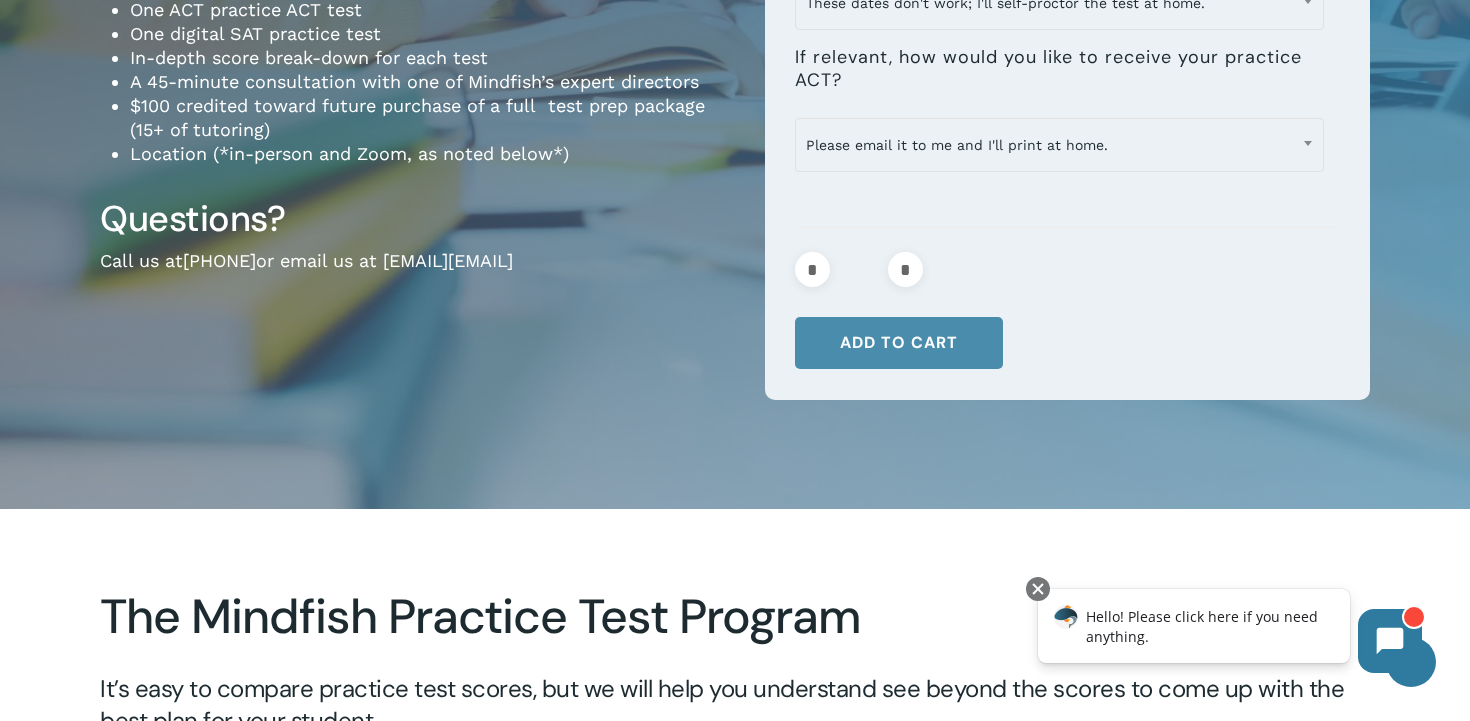click on "Add to cart" at bounding box center (899, 343) 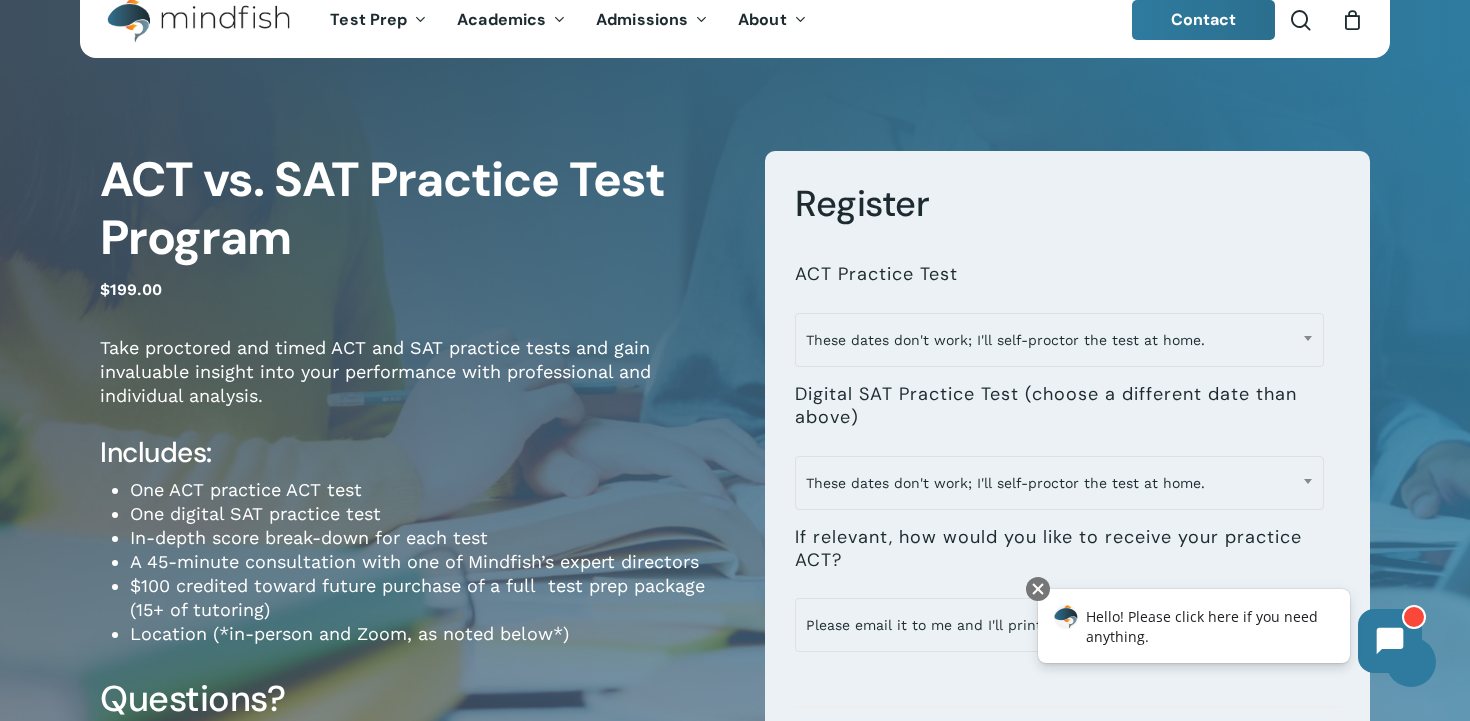 scroll, scrollTop: 0, scrollLeft: 0, axis: both 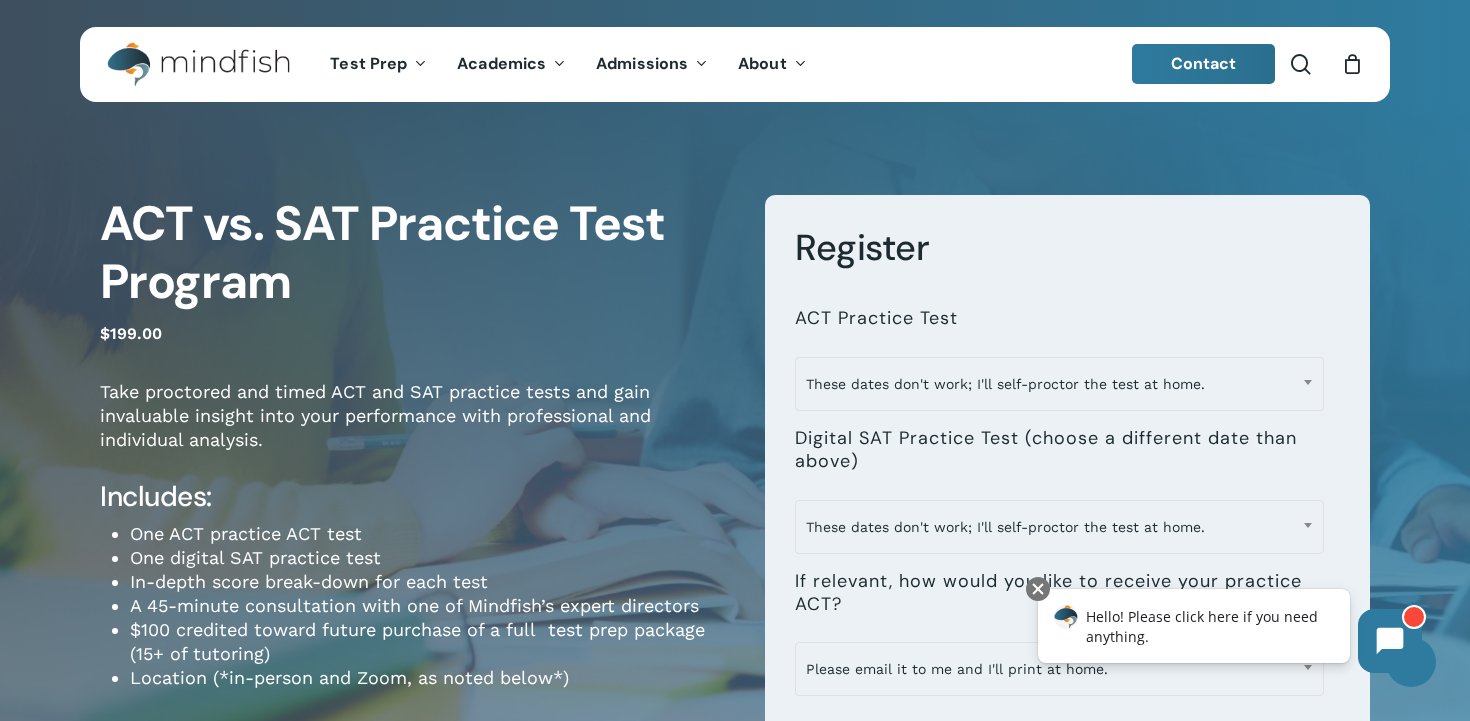 click on "0" at bounding box center (1361, 59) 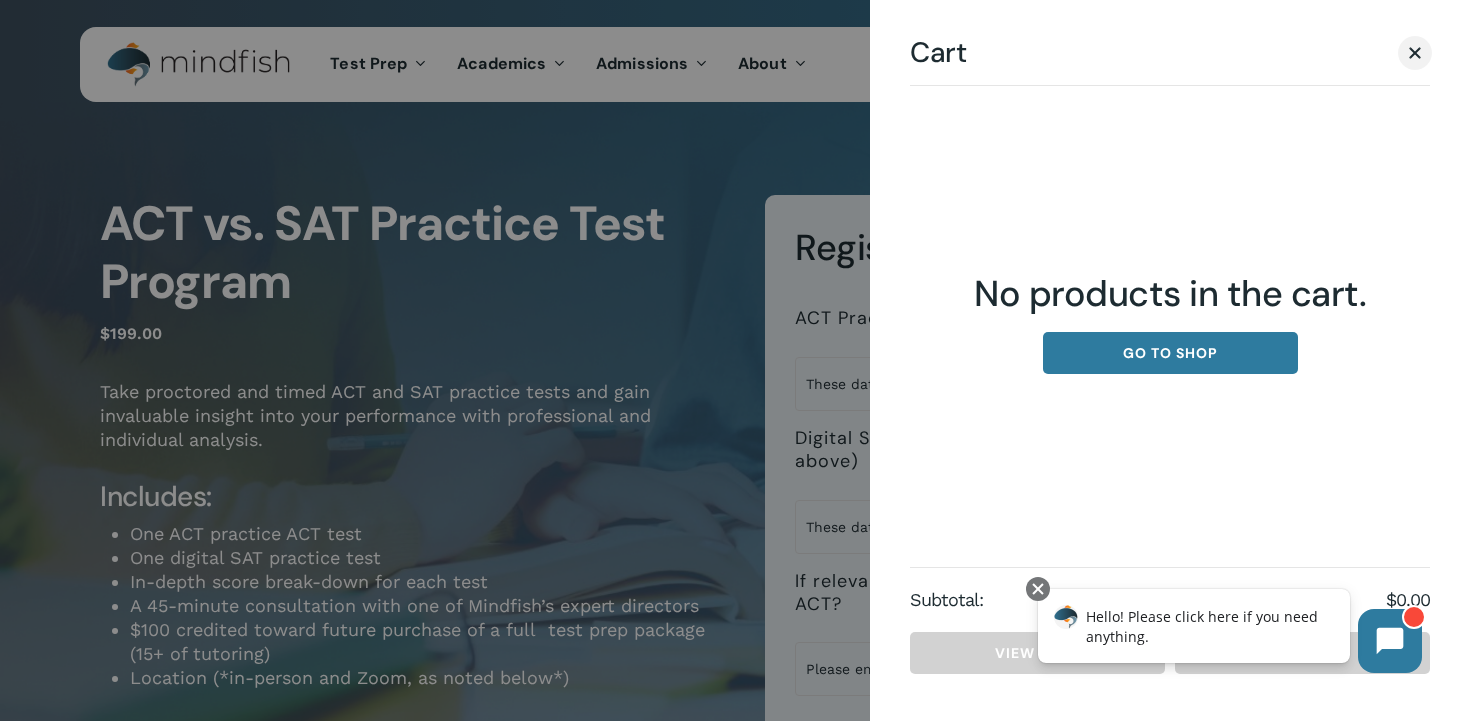 click on "No products in the cart.
Go to shop
Subtotal:   $ [PRICE] View cart Checkout" at bounding box center (1170, 376) 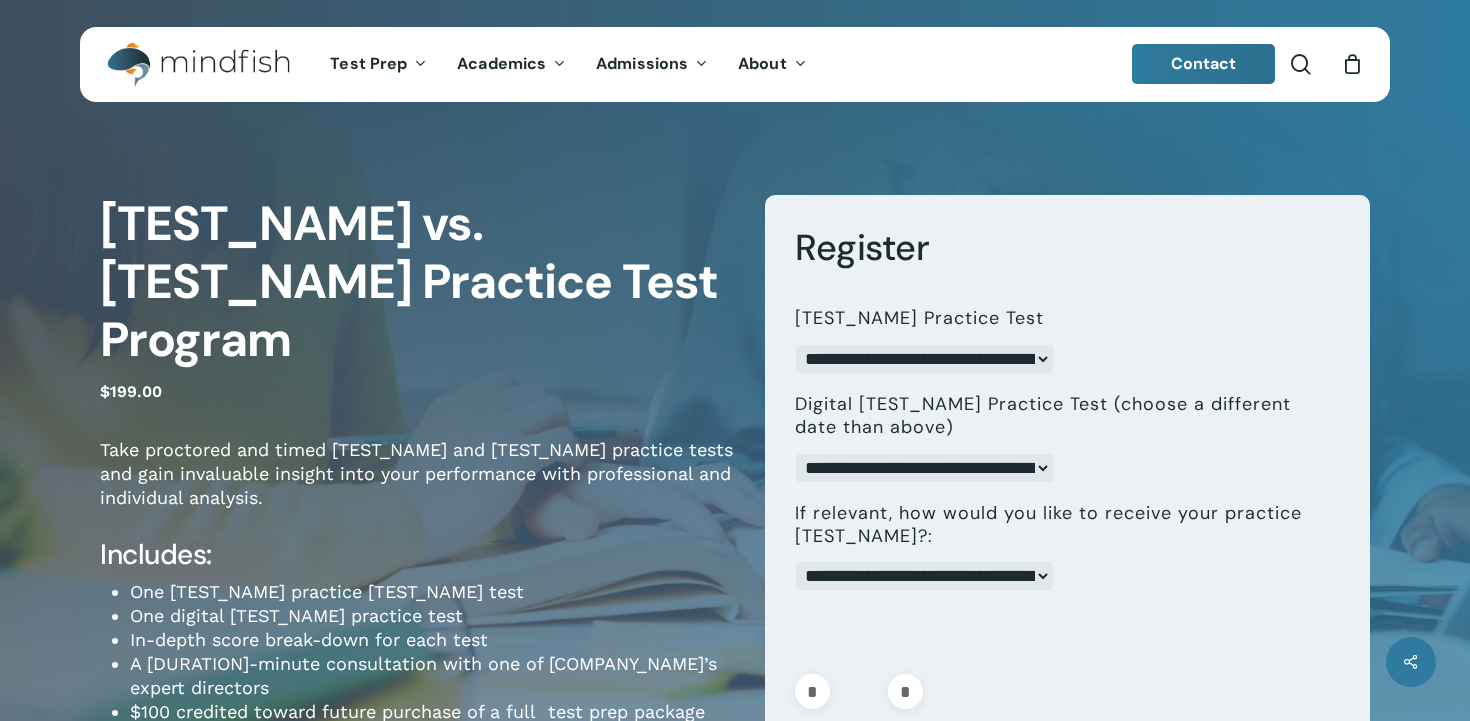 scroll, scrollTop: 0, scrollLeft: 0, axis: both 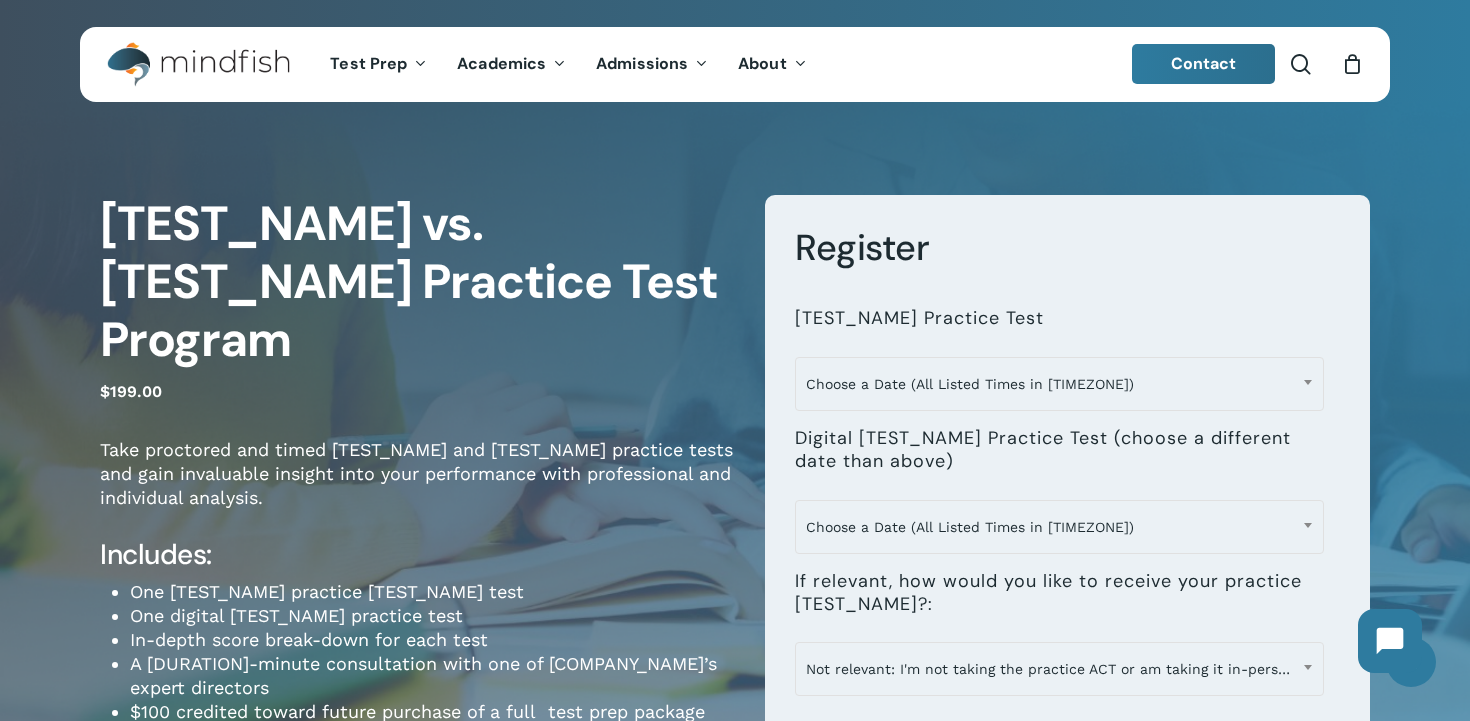 click on "2" at bounding box center (1361, 59) 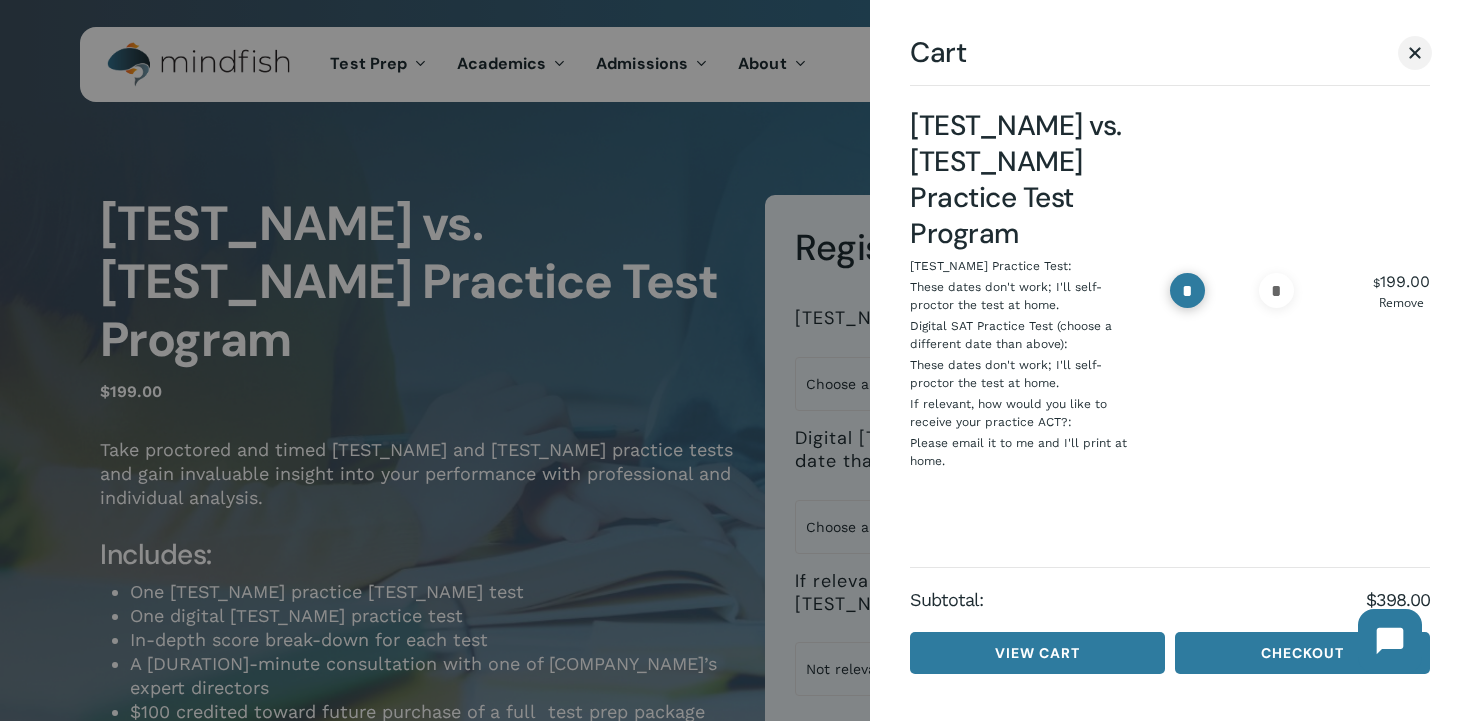 click on "*" at bounding box center (1187, 290) 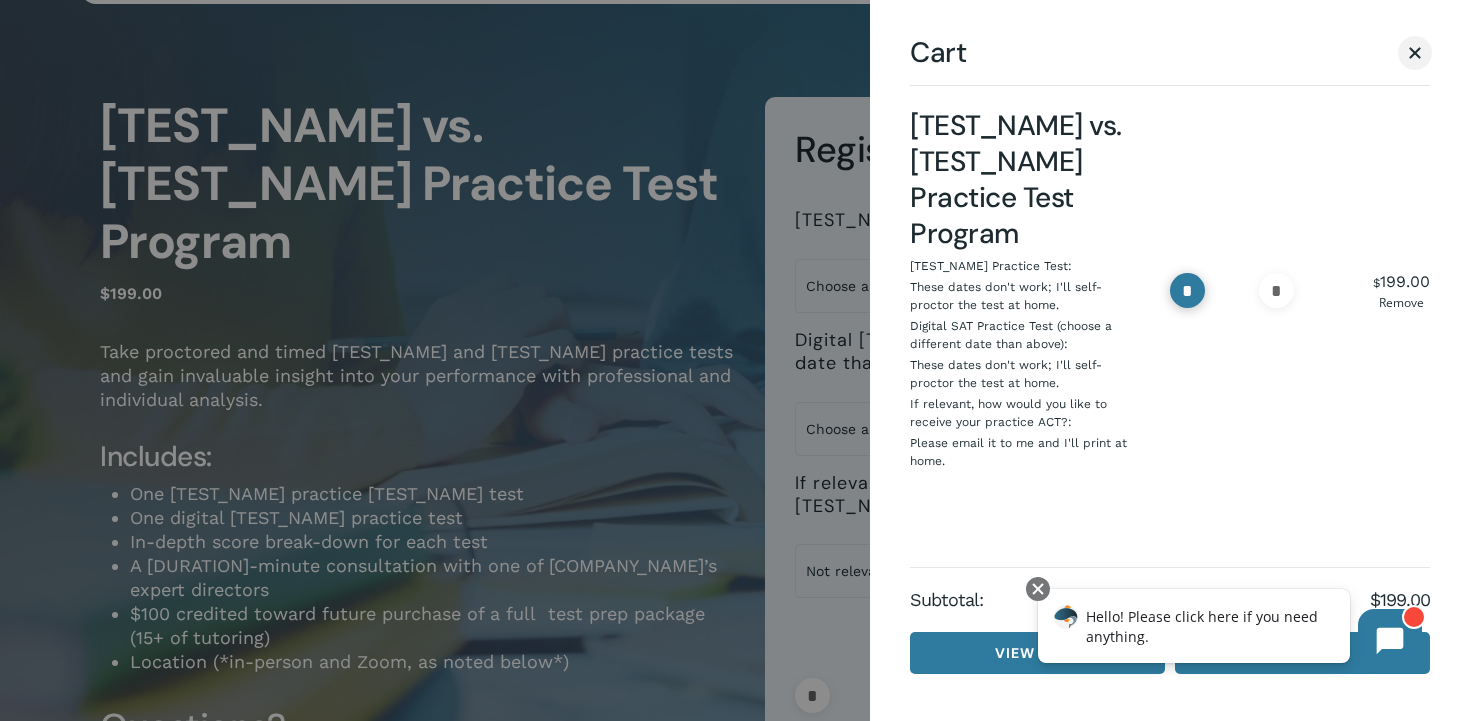 scroll, scrollTop: 148, scrollLeft: 0, axis: vertical 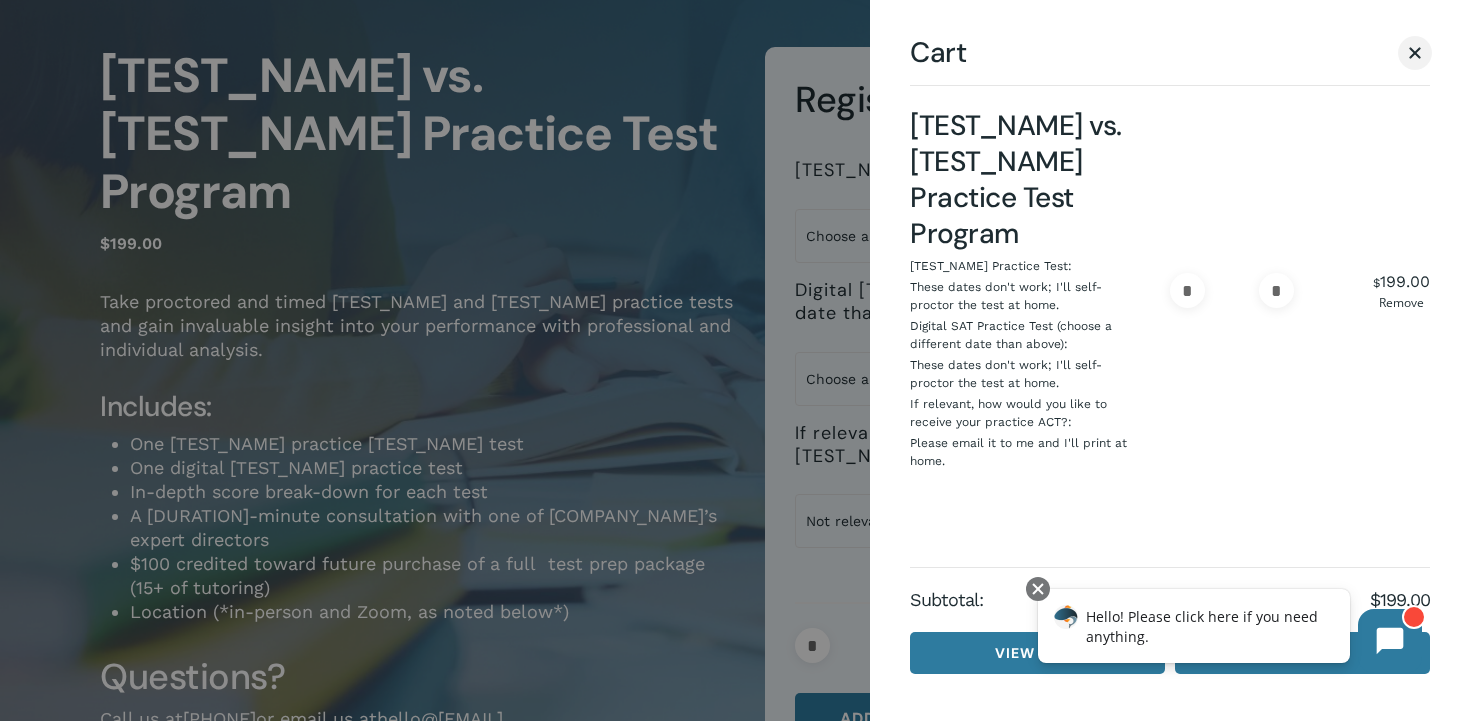 click on "ACT vs. SAT Practice Test Program
ACT Practice Test:
These dates don't work; I'll self-proctor the test at home.
Digital SAT Practice Test (choose a different date than above):
These dates don't work; I'll self-proctor the test at home.
If relevant, how would you like to receive your practice ACT?:
Please email it to me and I'll print at home.
* 	 ACT vs. SAT Practice Test Program quantity
*
*
$ 199.00 Remove" at bounding box center (1170, 322) 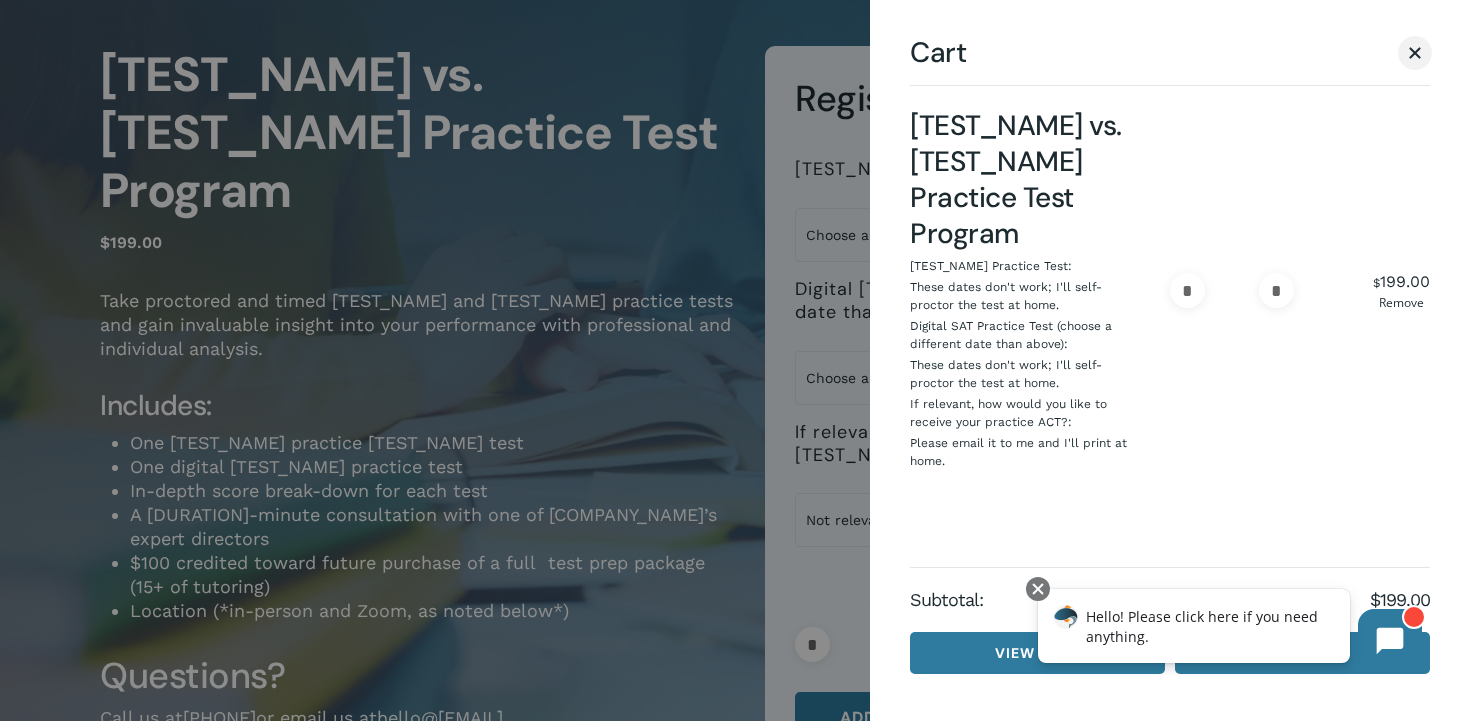 scroll, scrollTop: 178, scrollLeft: 0, axis: vertical 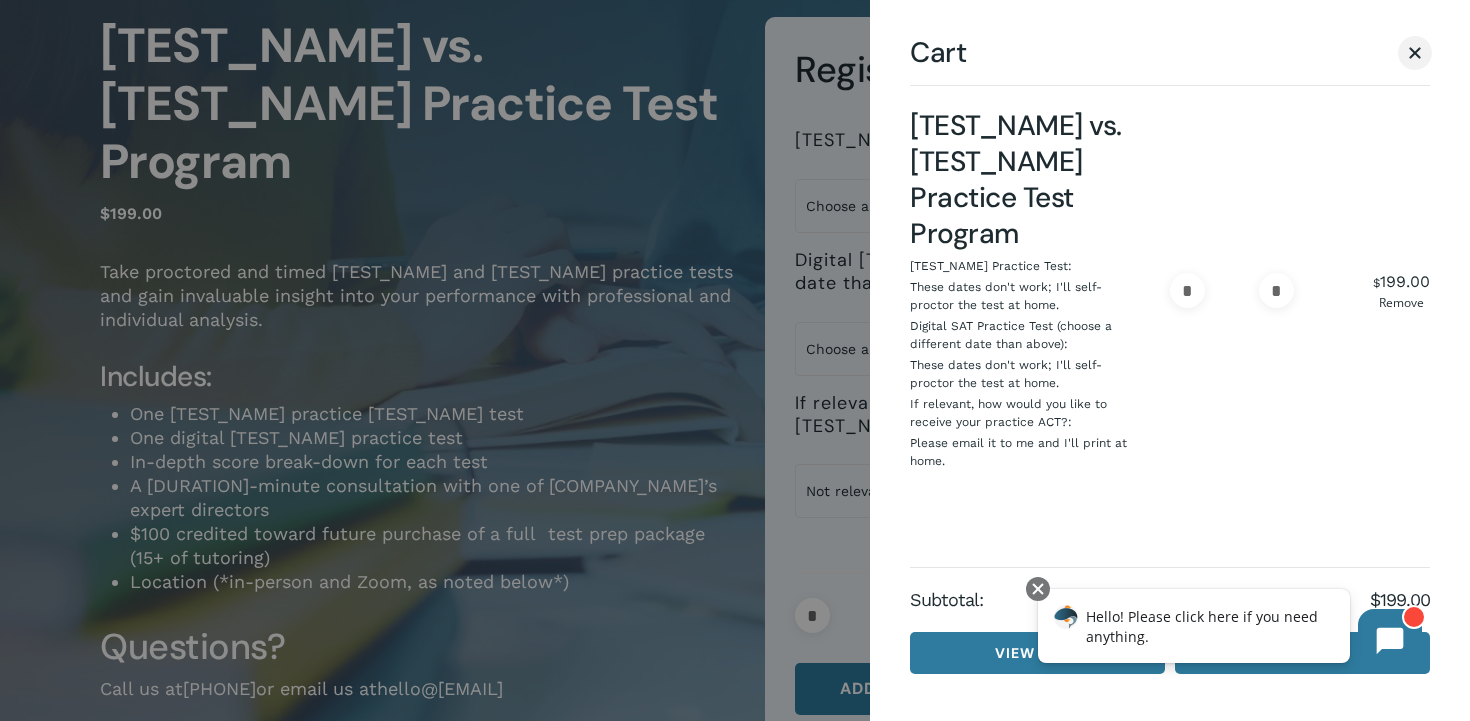 click on "Hello! Please click here if you need anything." at bounding box center [1202, 626] 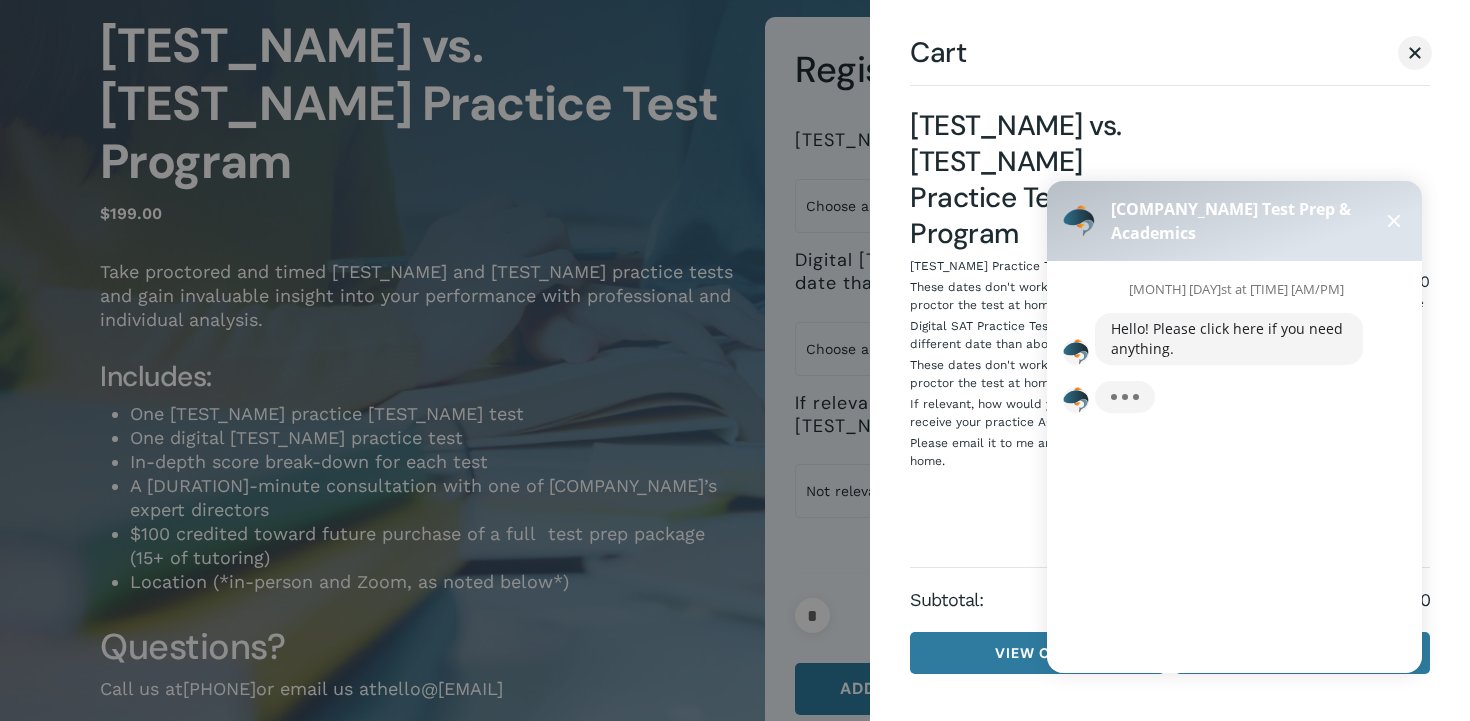 click at bounding box center [1394, 221] 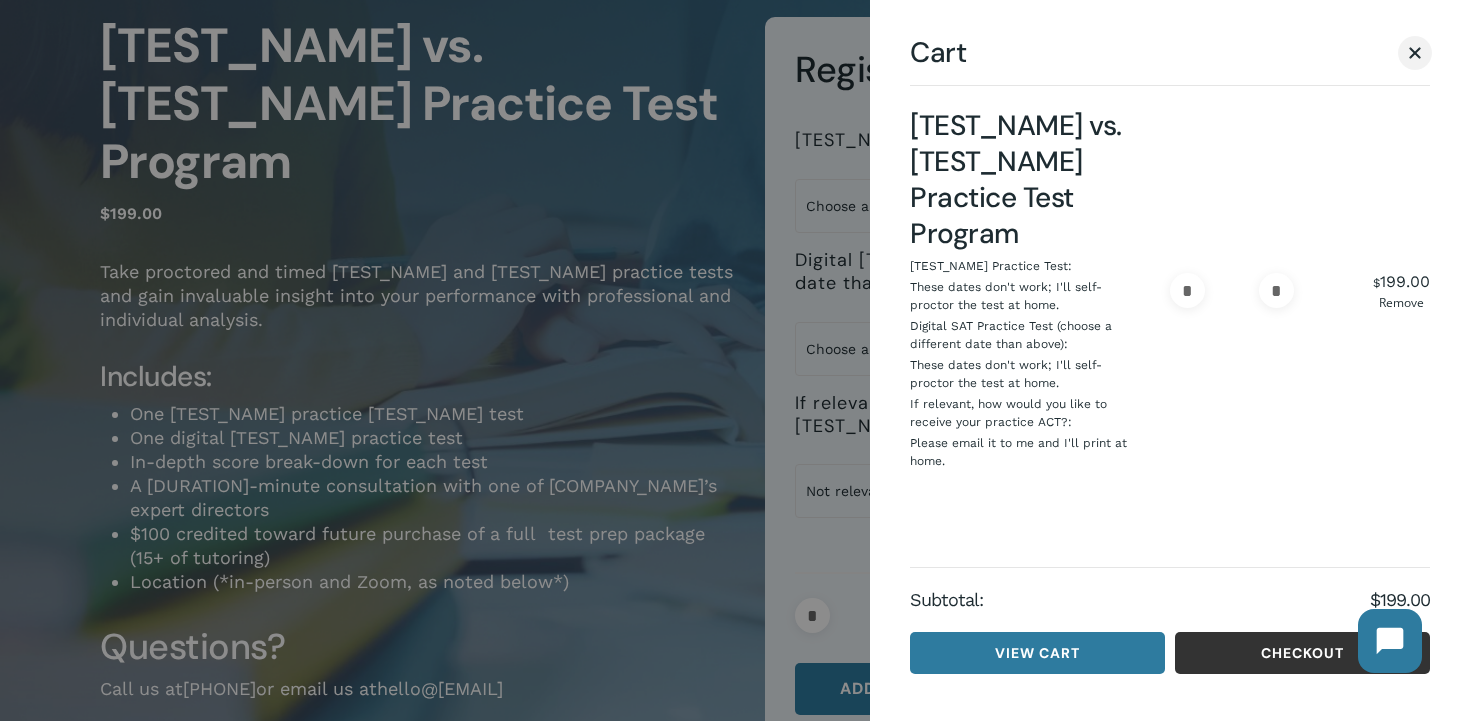 click on "Checkout" at bounding box center [1302, 653] 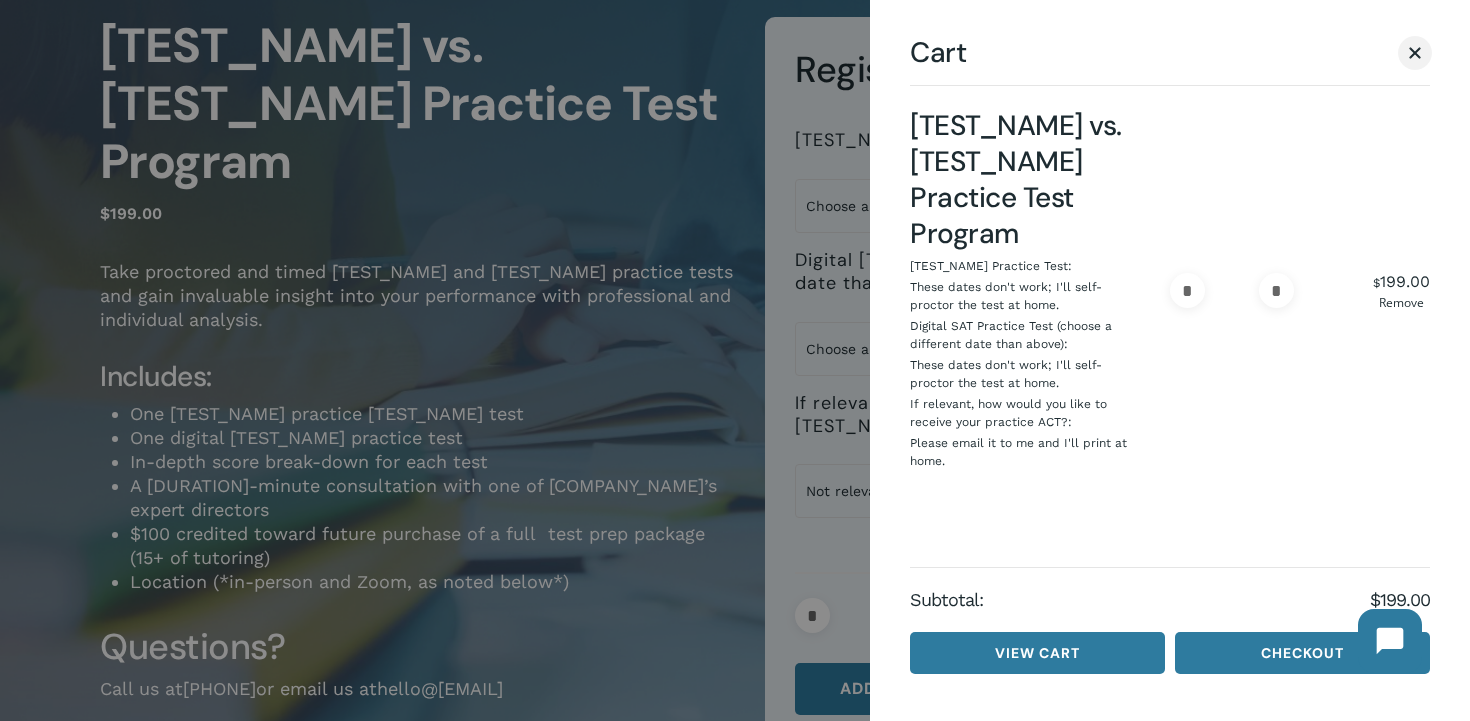 click on "Subtotal:   $ 199.00" at bounding box center [1170, 599] 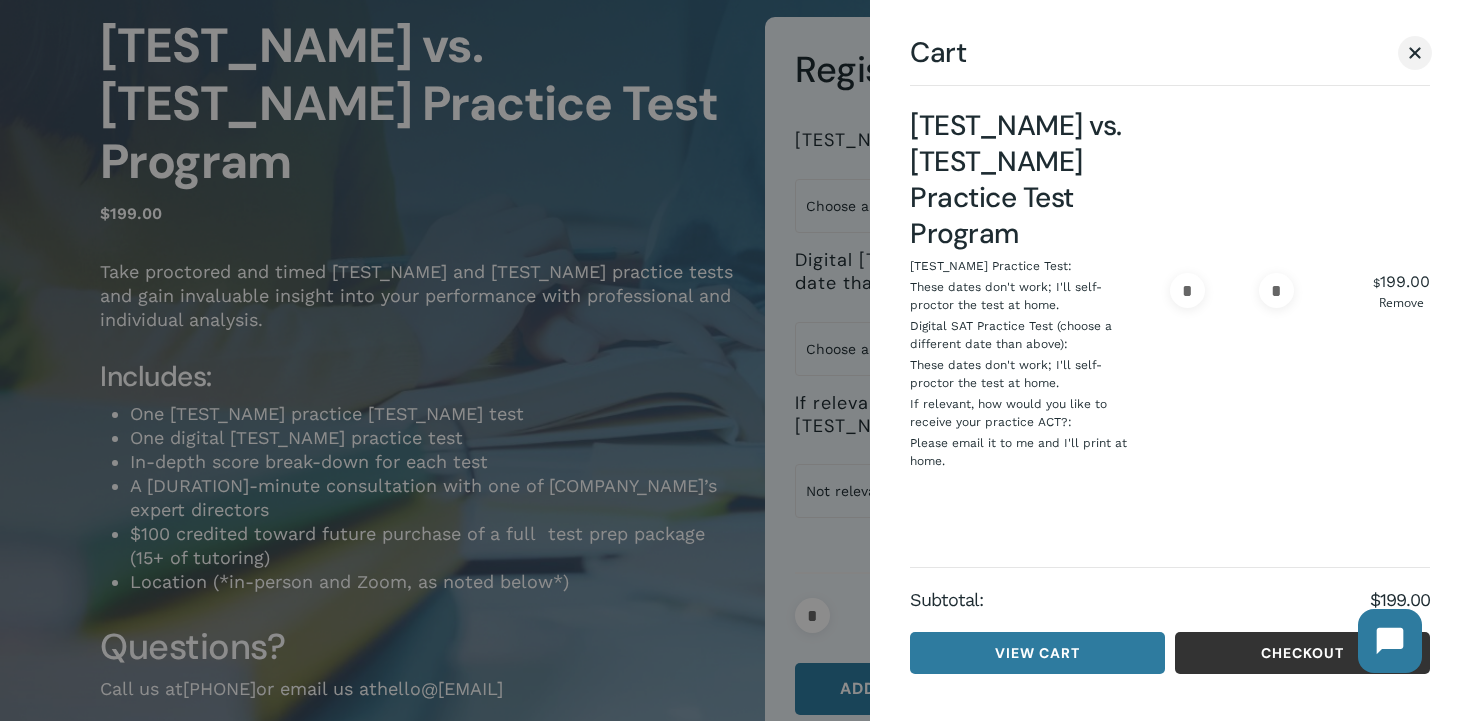 click on "Checkout" at bounding box center [1302, 653] 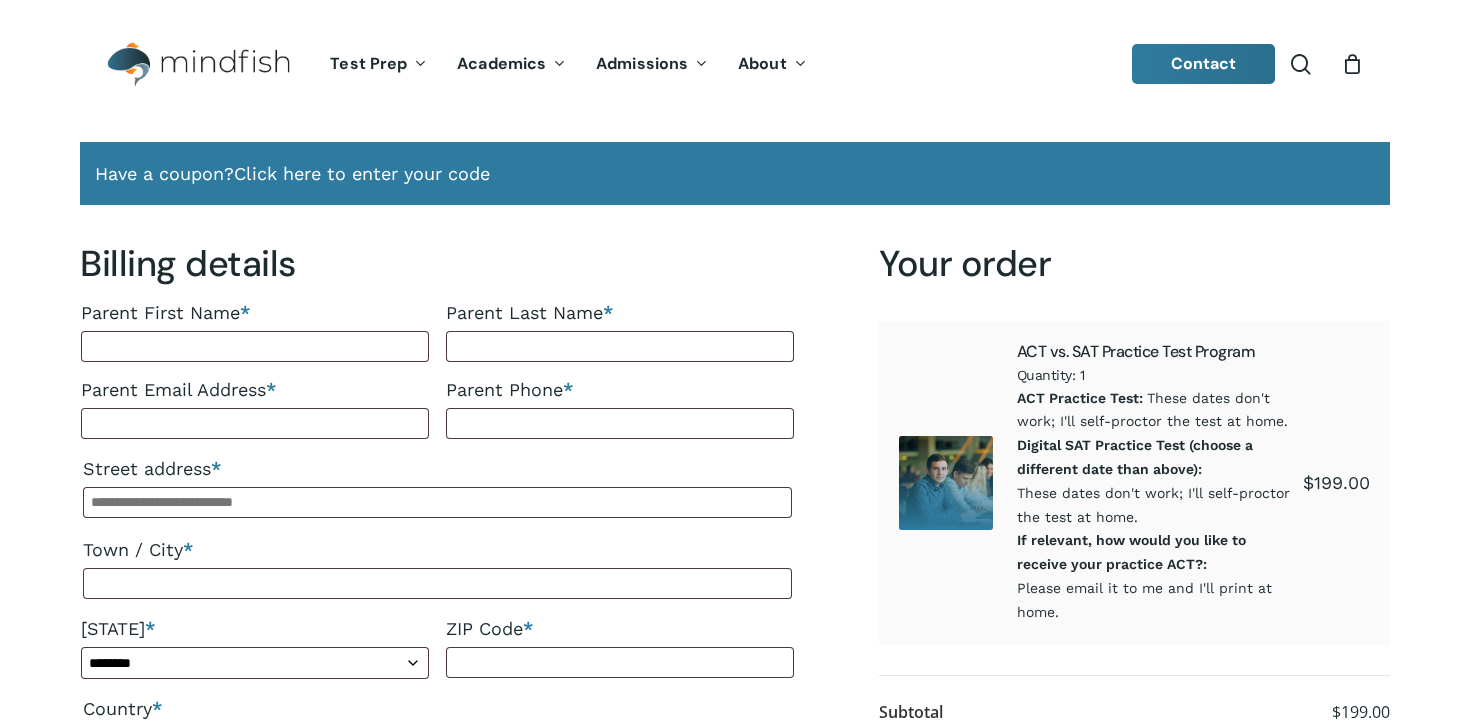 scroll, scrollTop: 0, scrollLeft: 0, axis: both 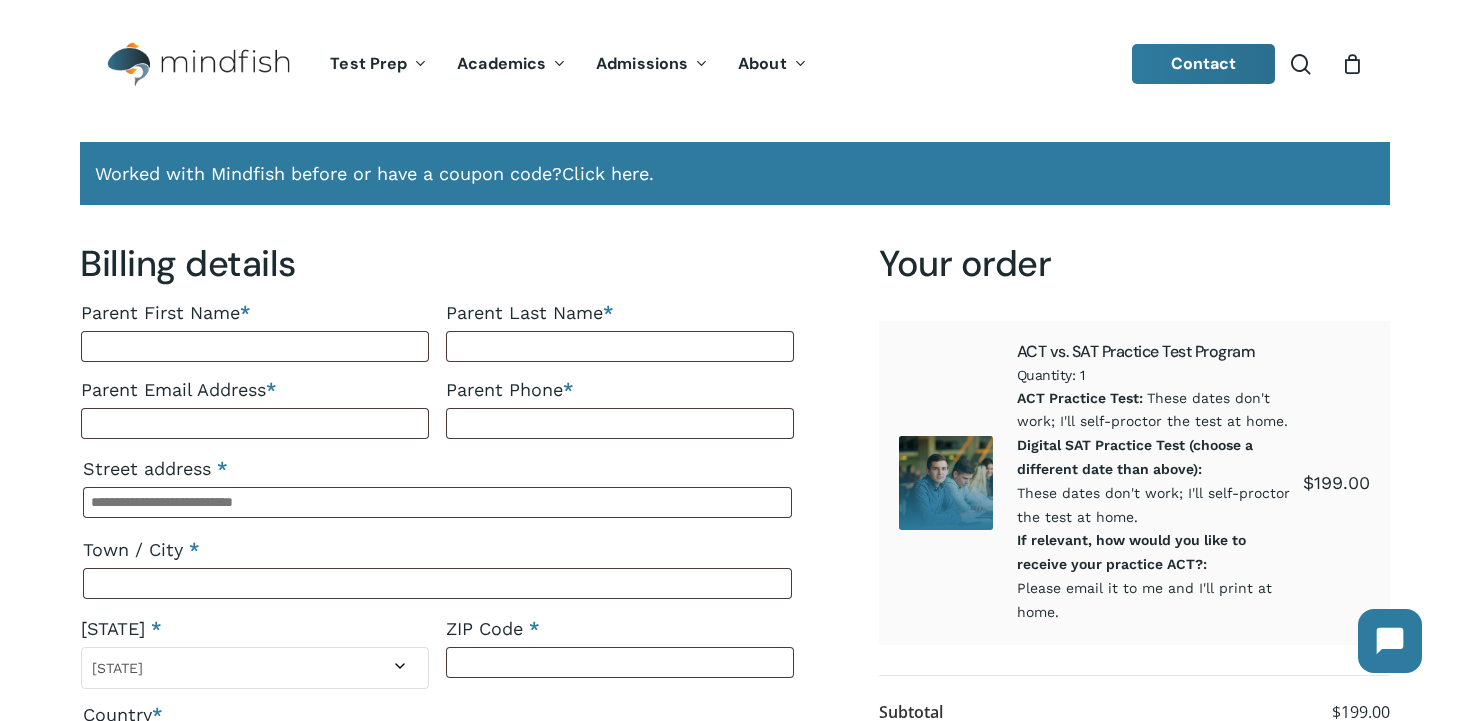 select on "**" 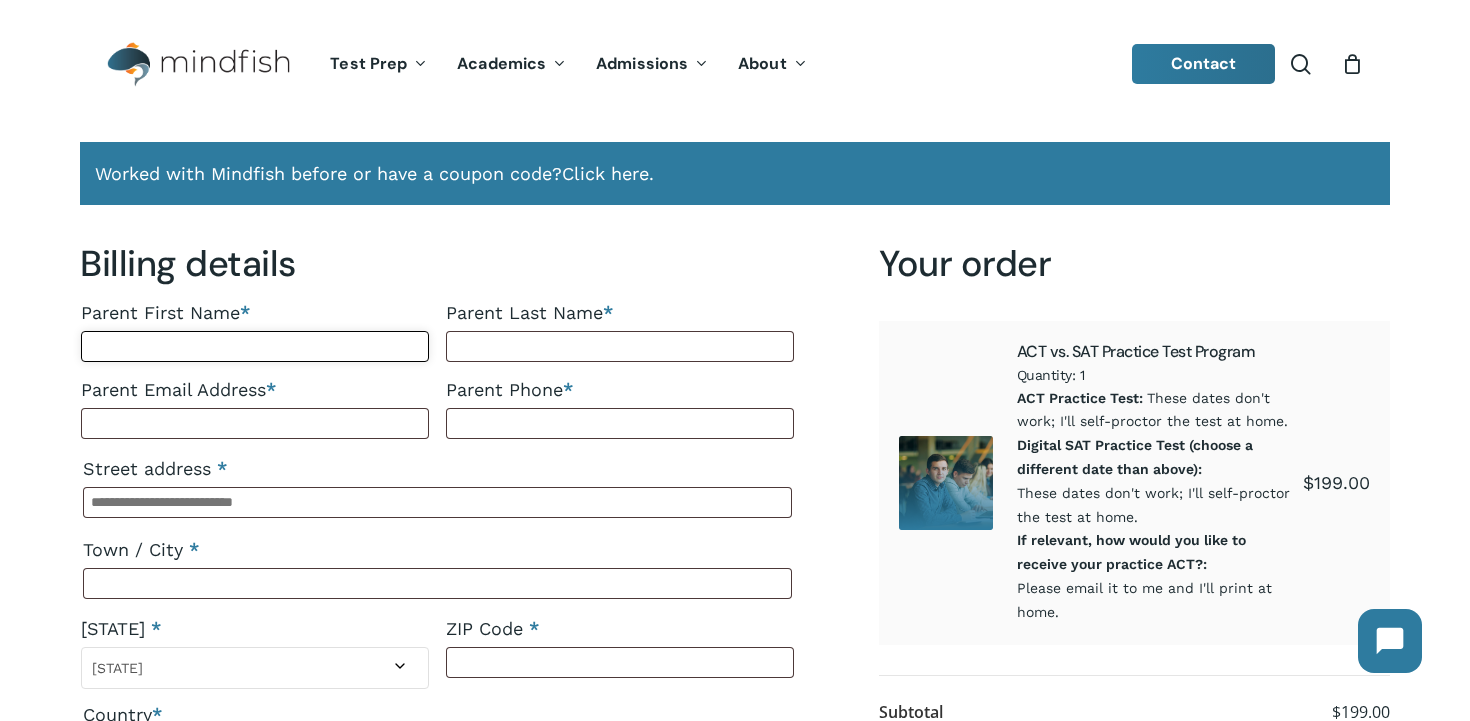 click on "Parent First Name  *" at bounding box center [255, 346] 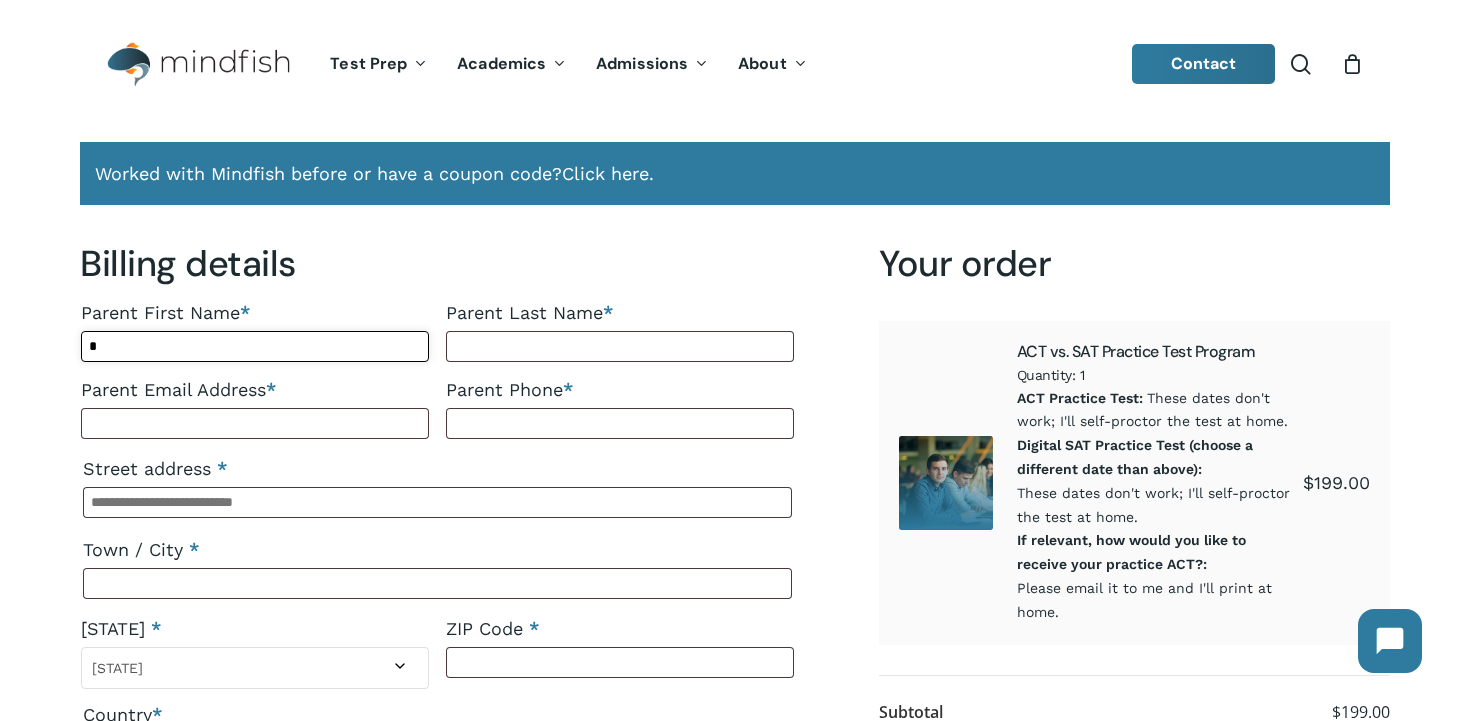 type on "***" 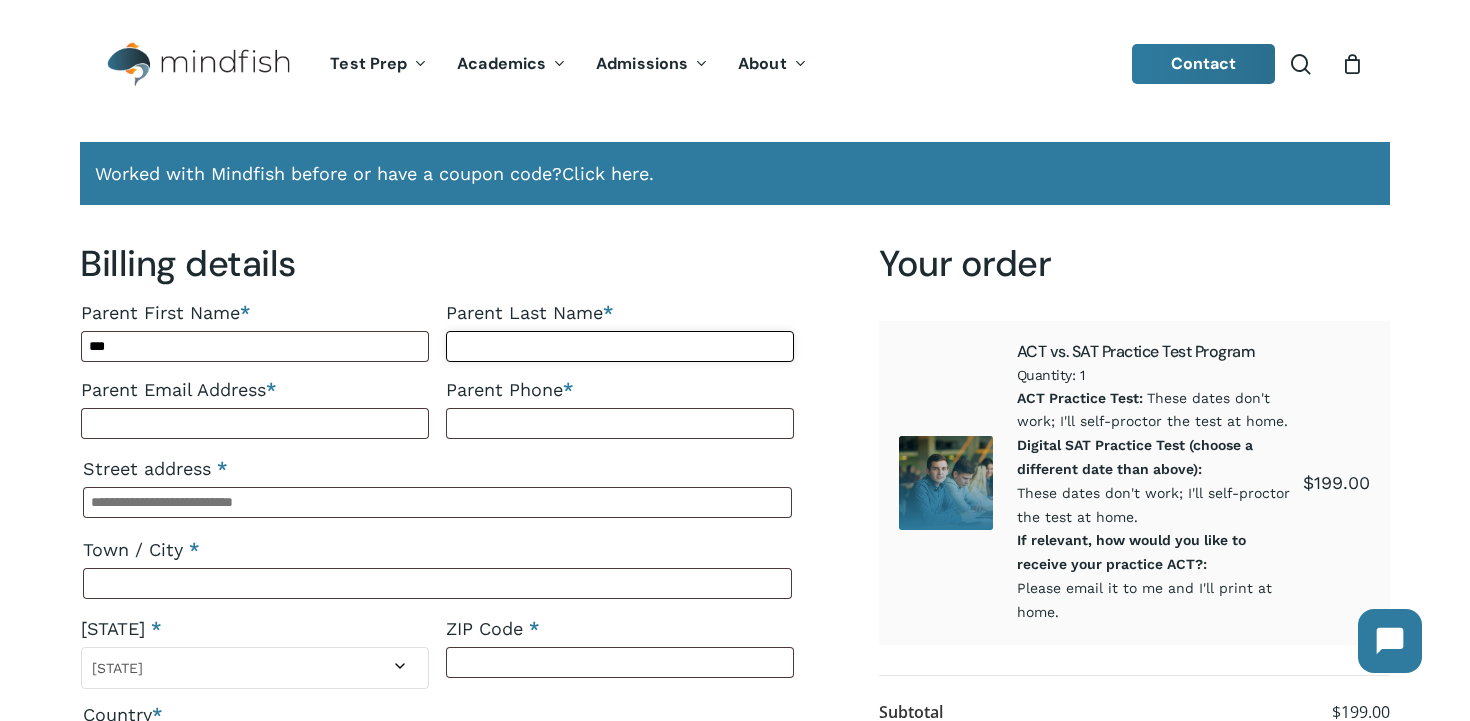 type on "****" 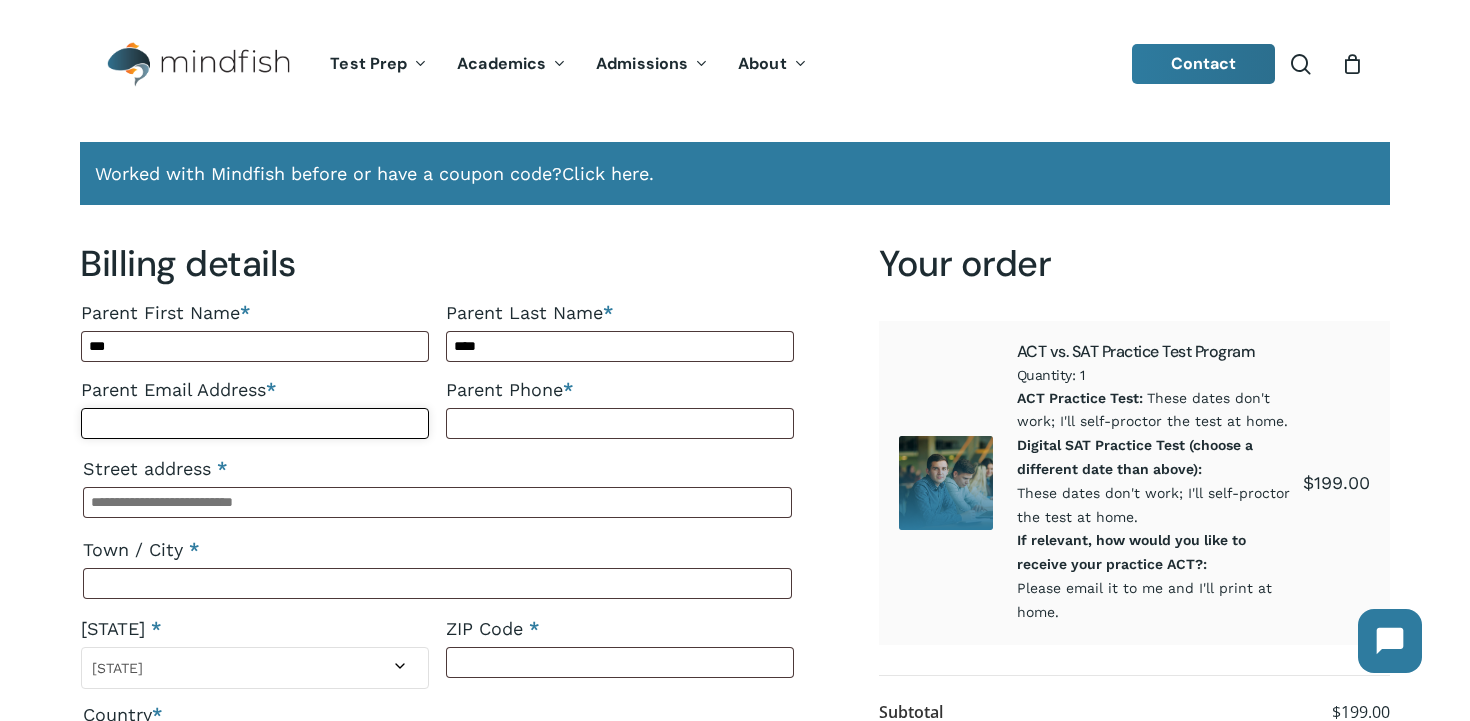 type on "**********" 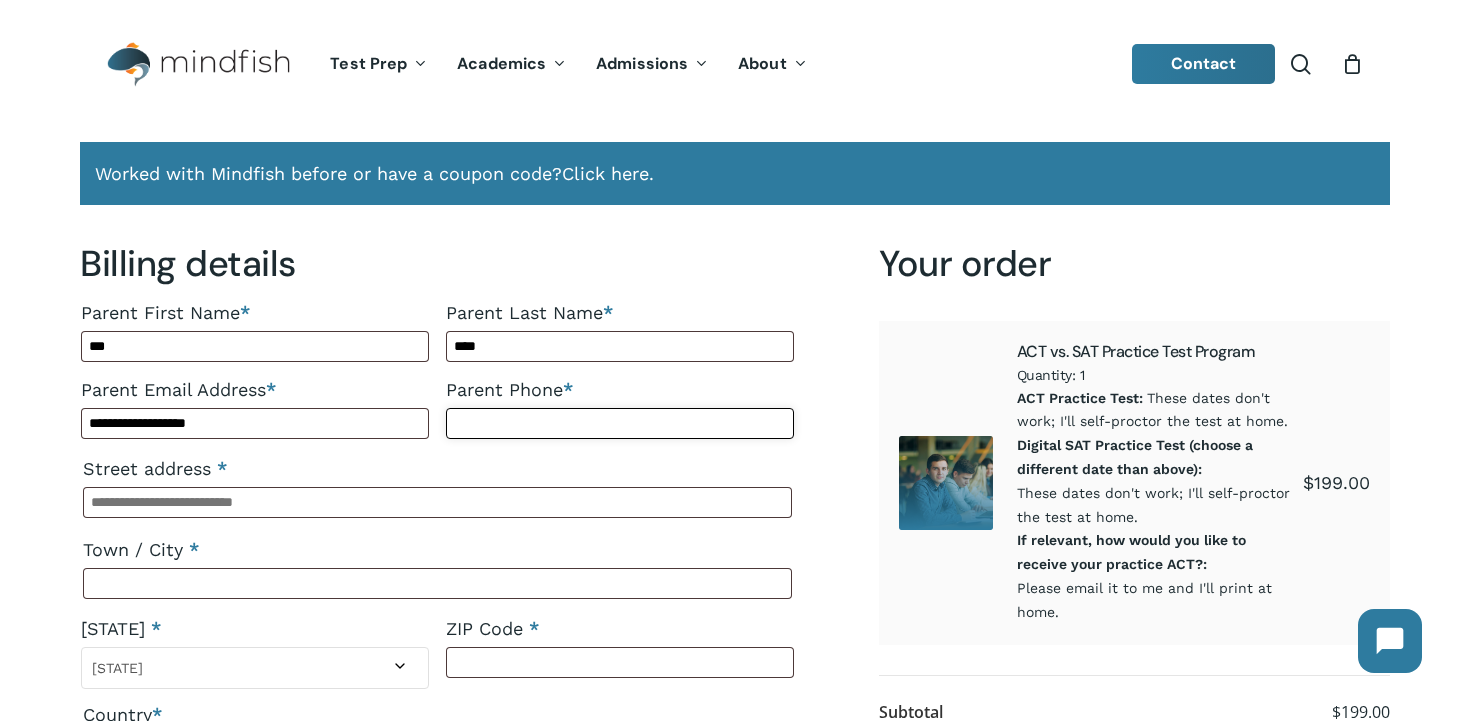 type on "**********" 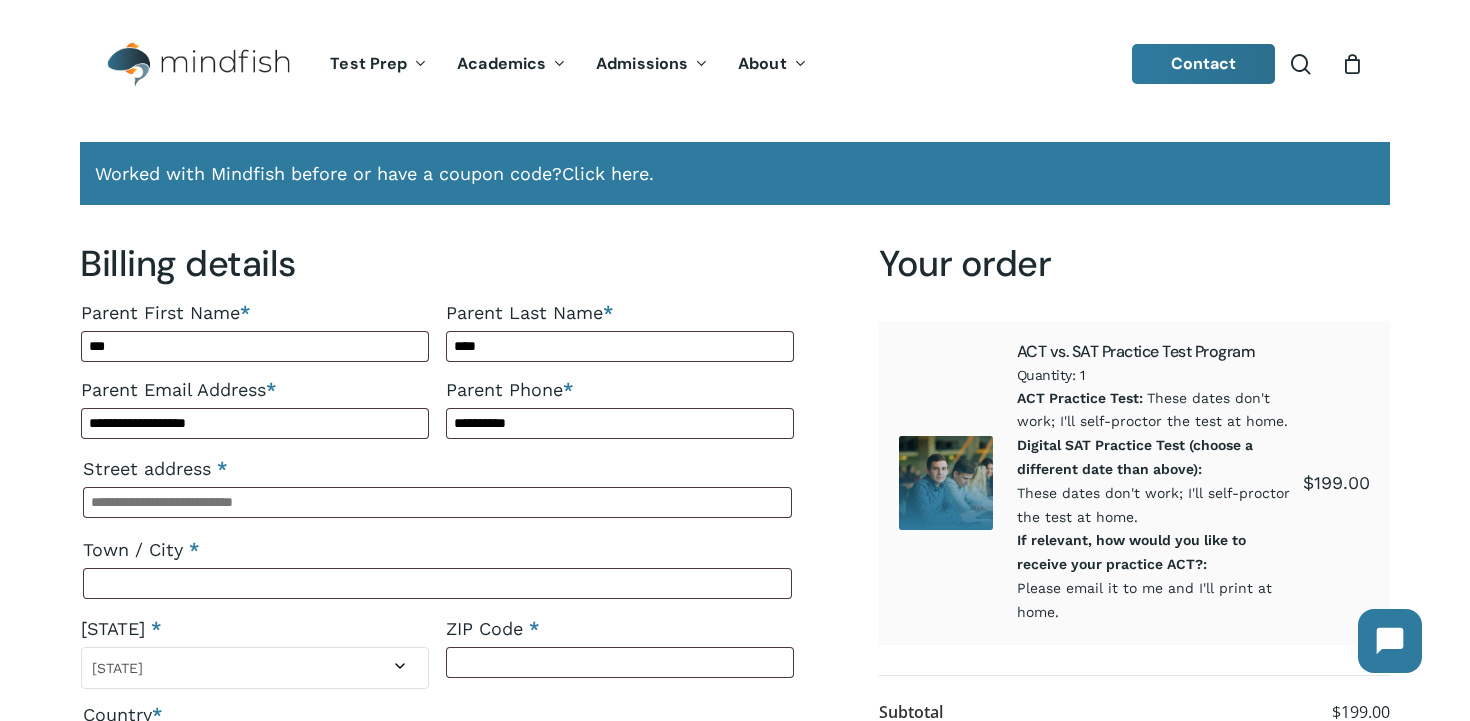 type on "**********" 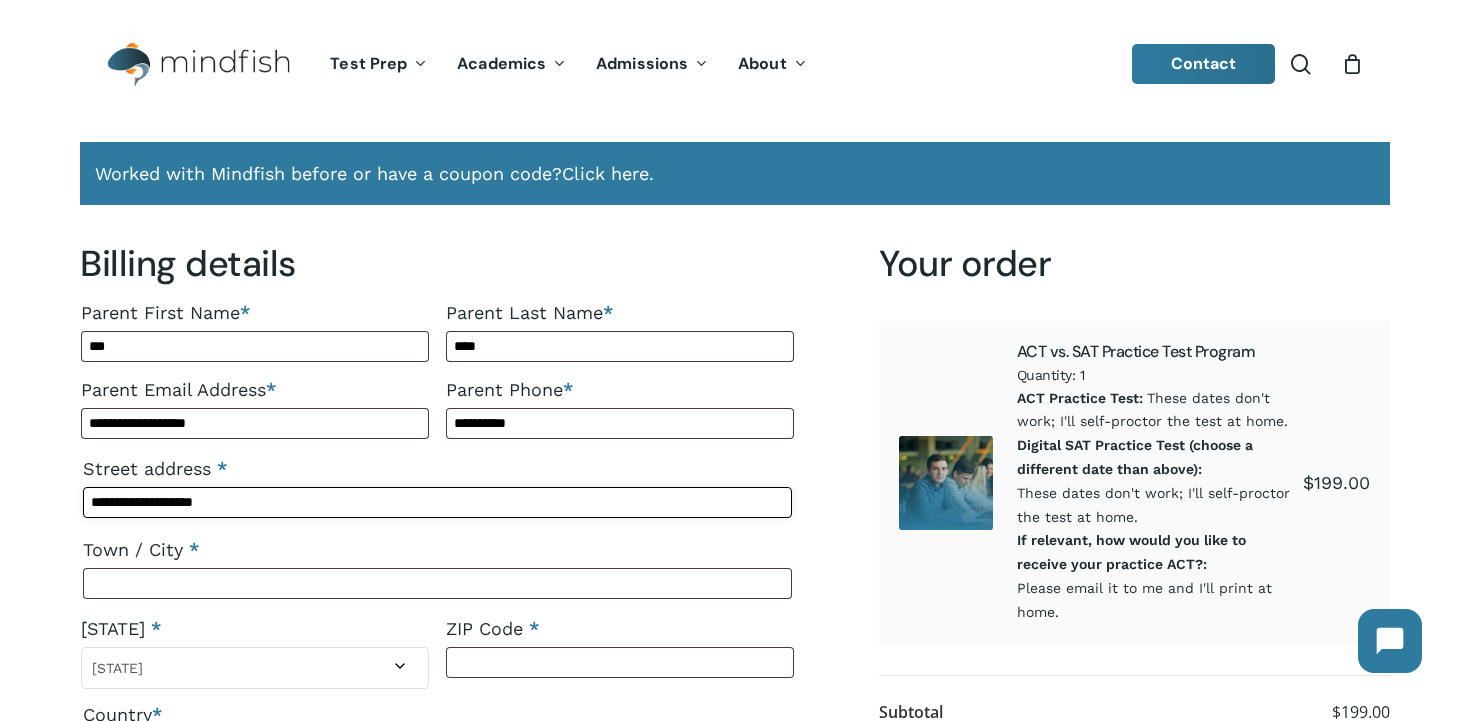 type on "*********" 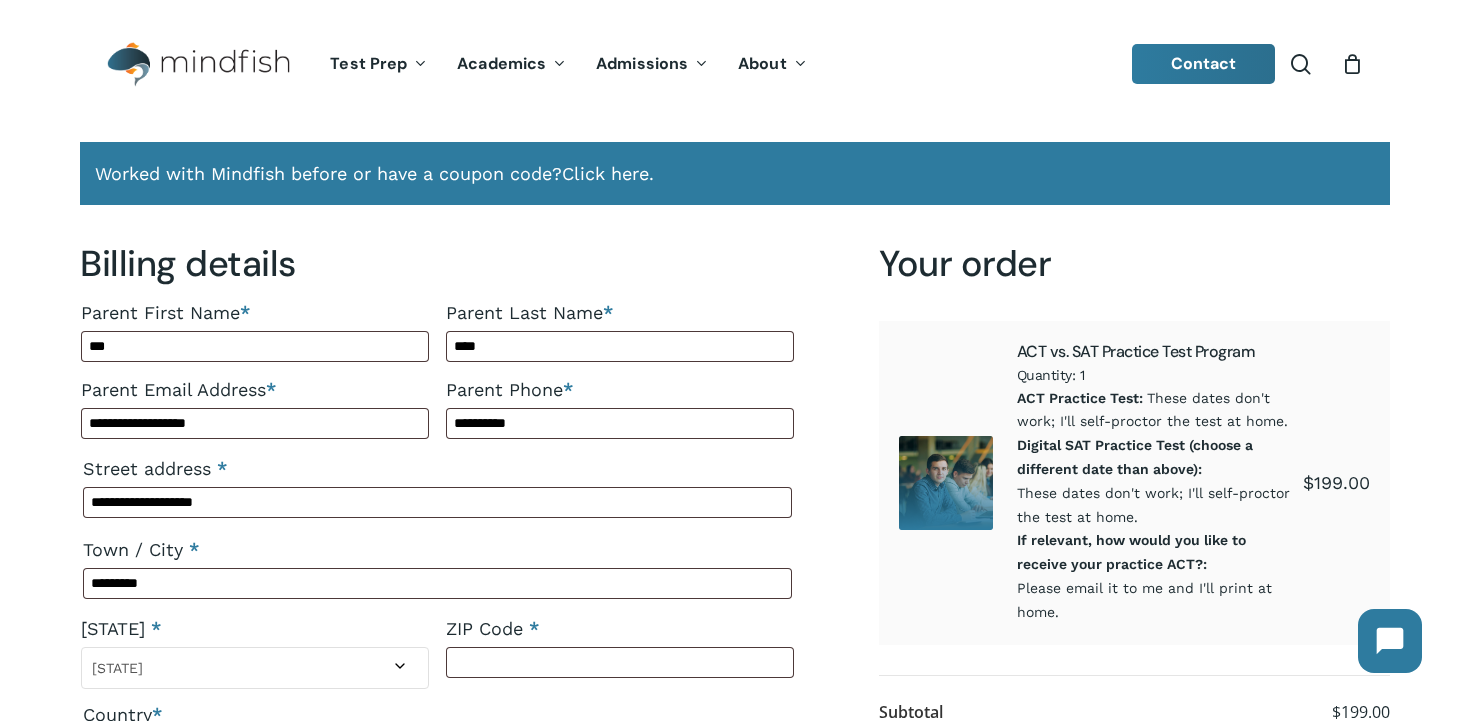 select on "**" 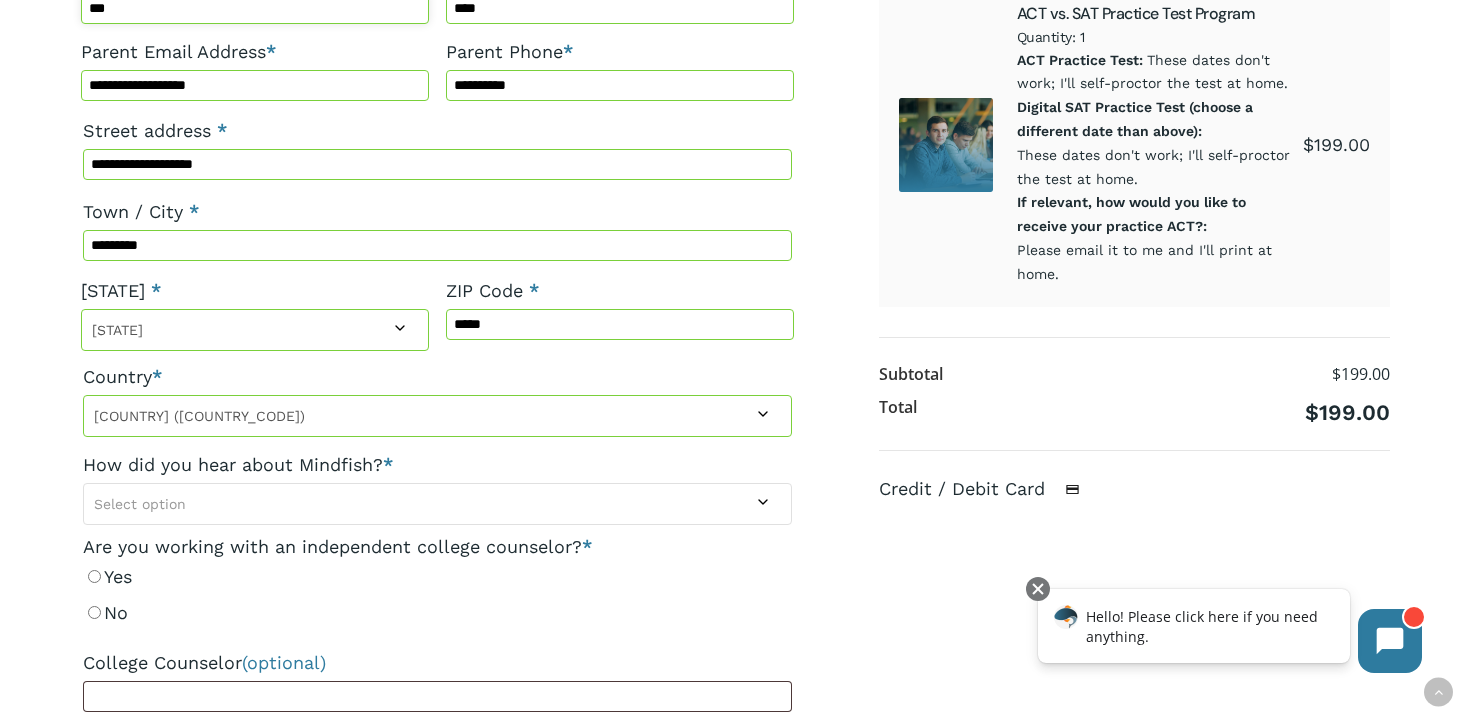 scroll, scrollTop: 323, scrollLeft: 0, axis: vertical 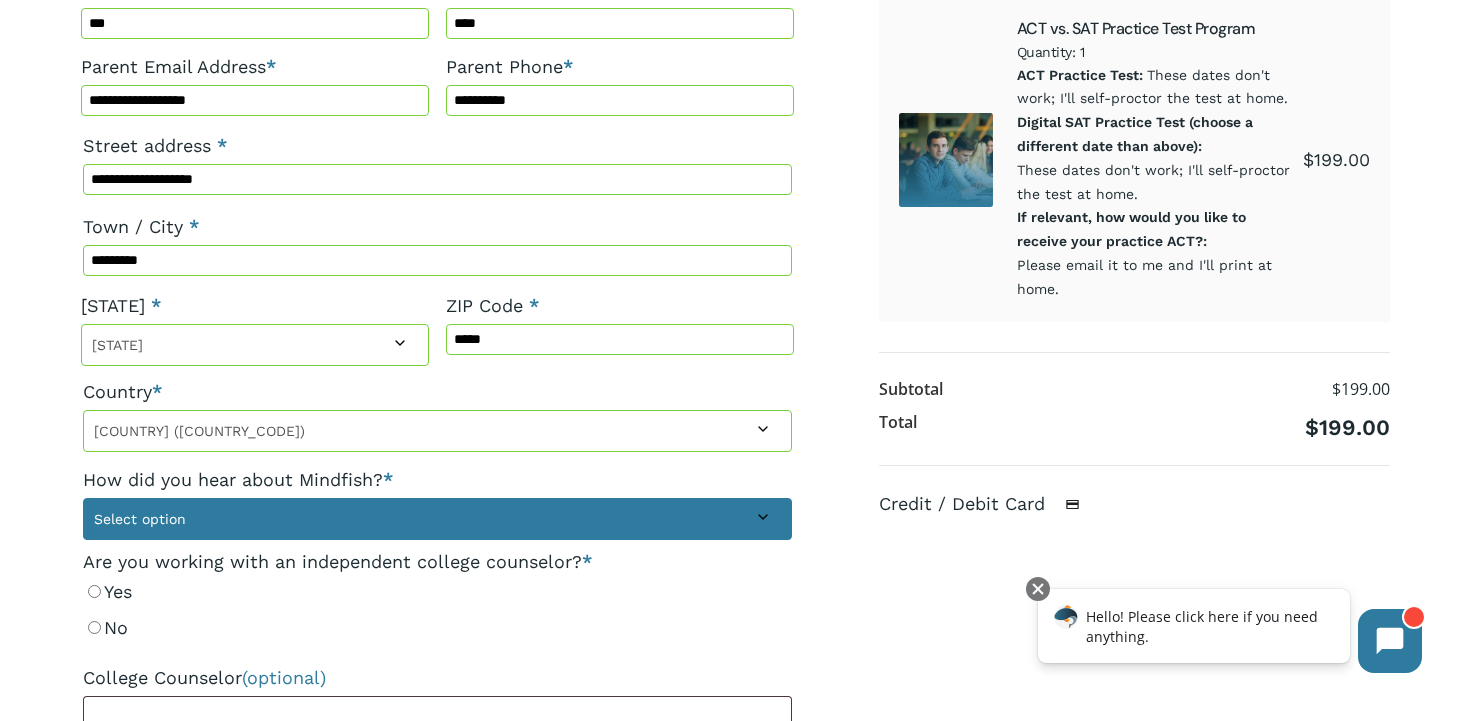 click on "Select option" at bounding box center (437, 519) 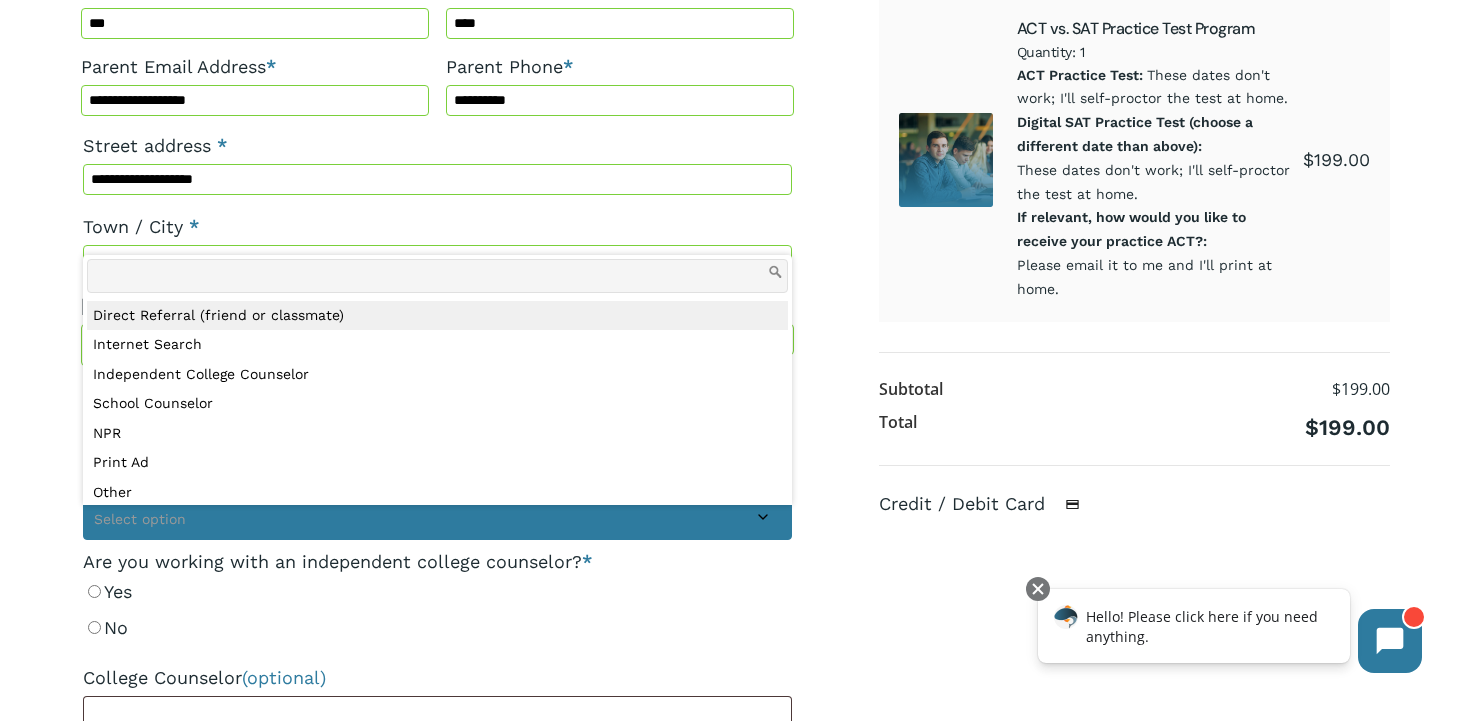 select on "**********" 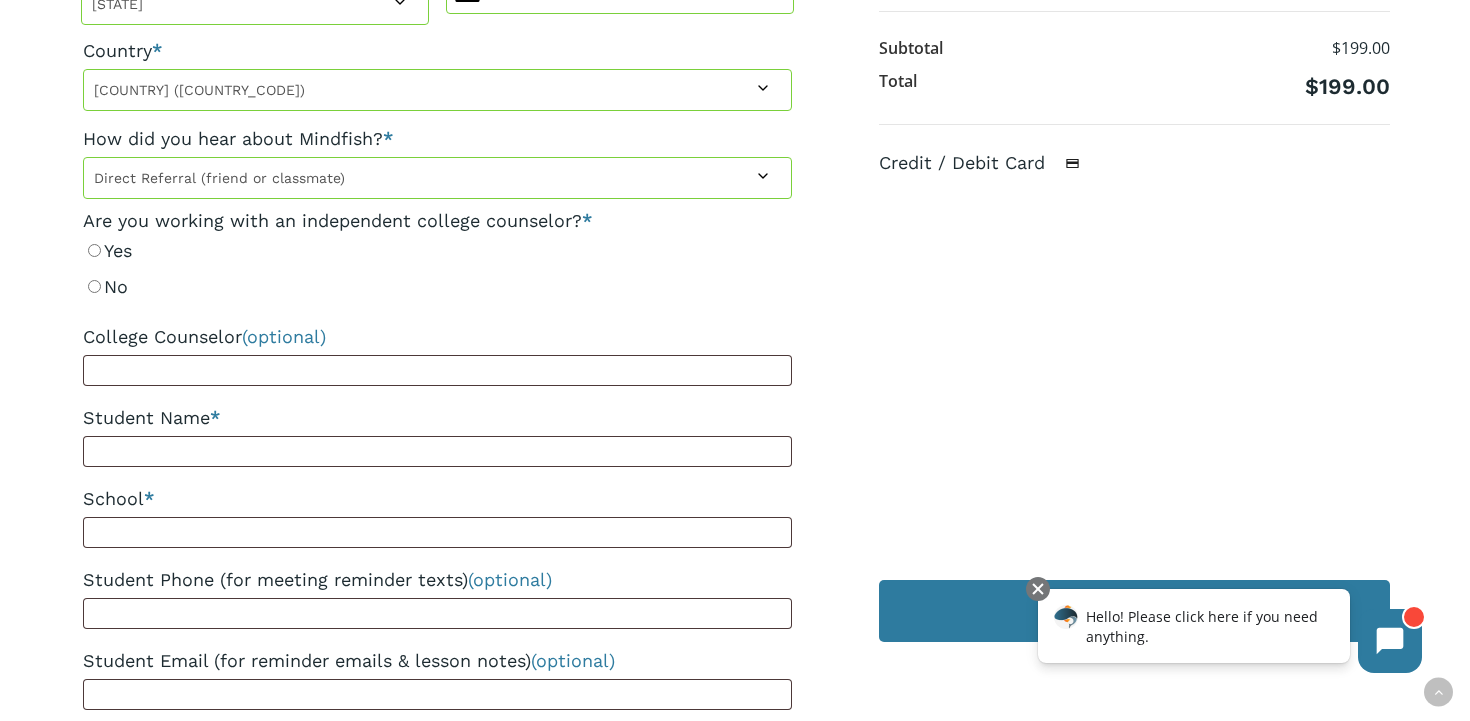 scroll, scrollTop: 666, scrollLeft: 0, axis: vertical 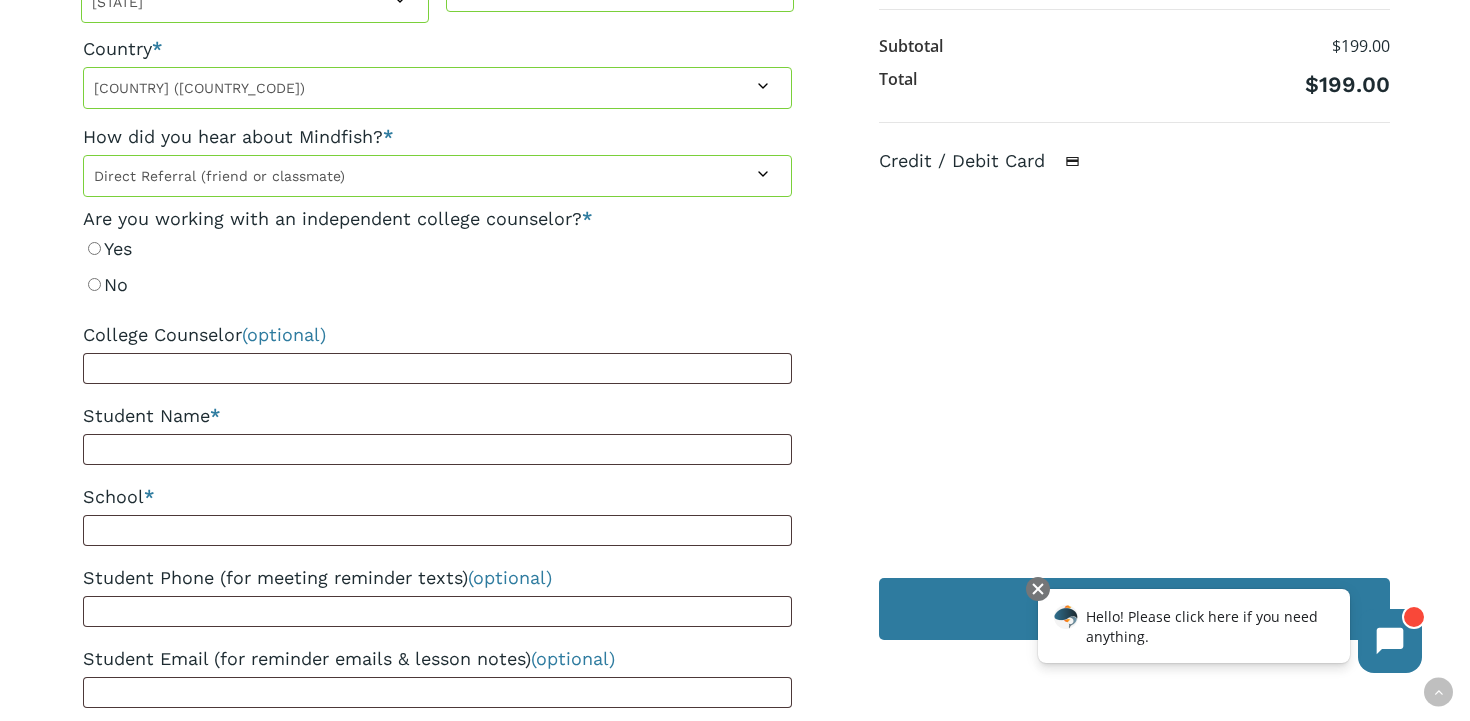 click on "No" at bounding box center [437, 285] 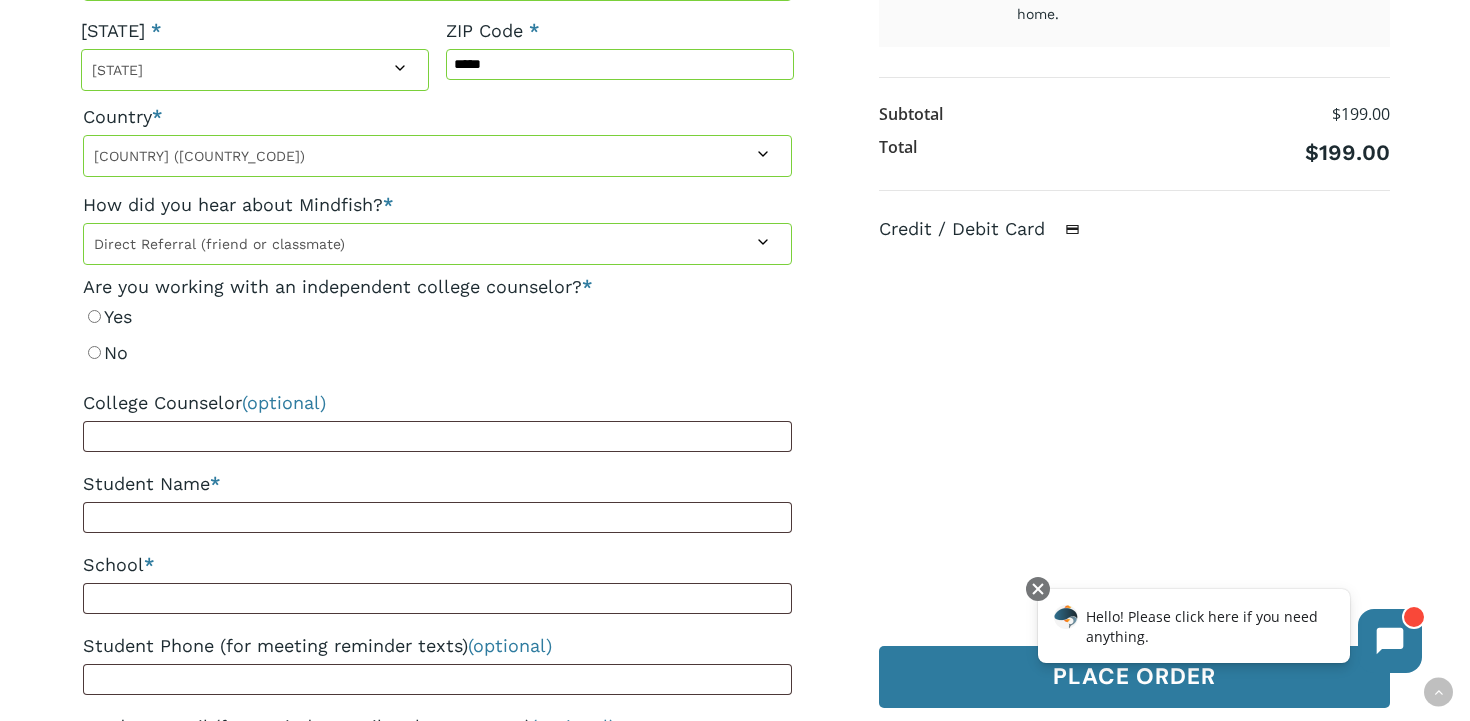 scroll, scrollTop: 599, scrollLeft: 0, axis: vertical 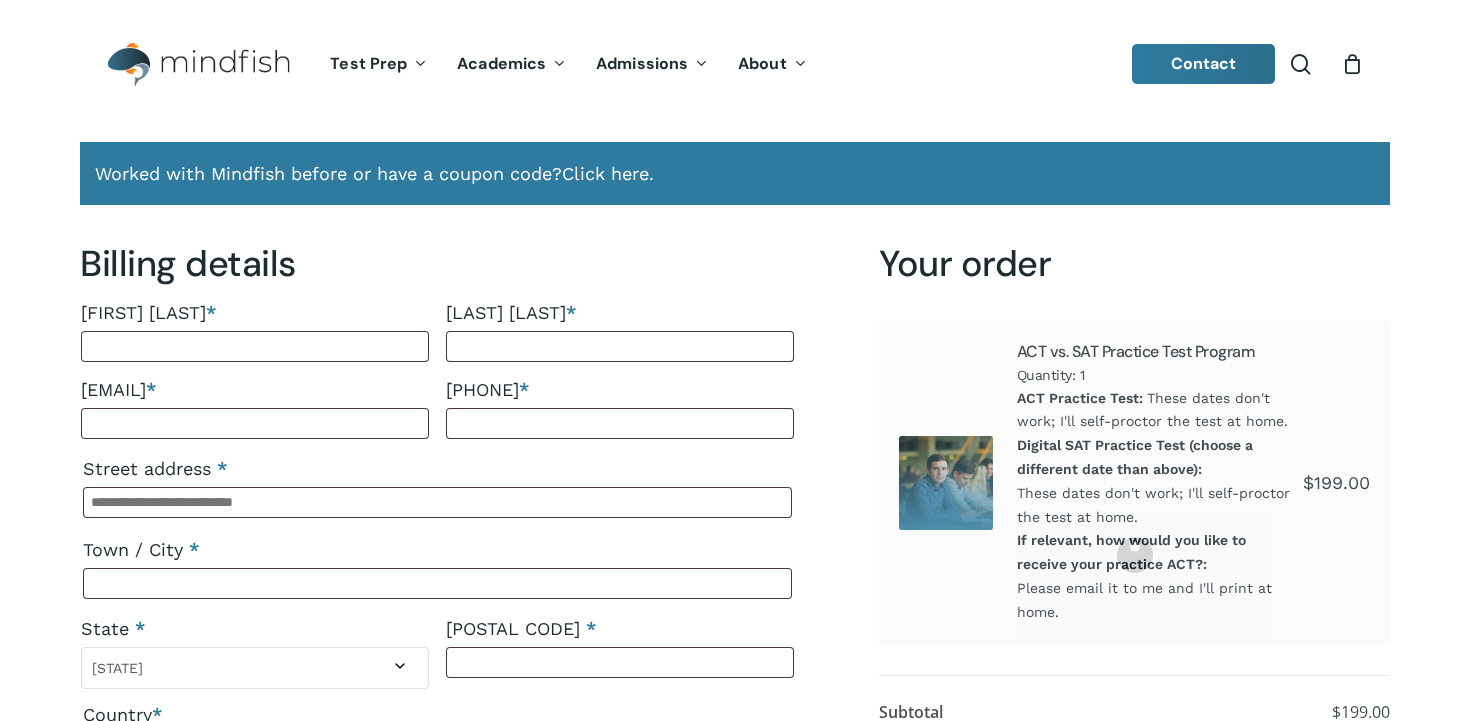 select on "**" 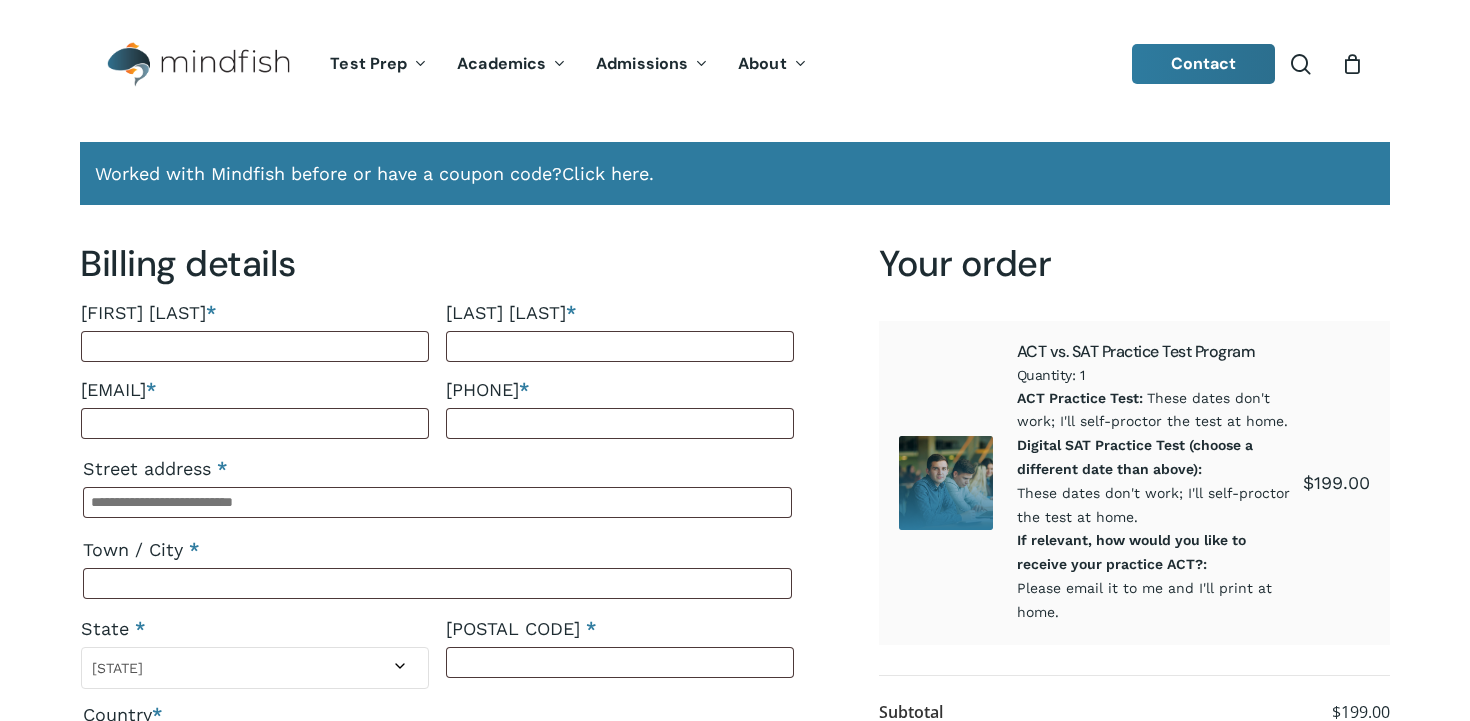 scroll, scrollTop: 0, scrollLeft: 0, axis: both 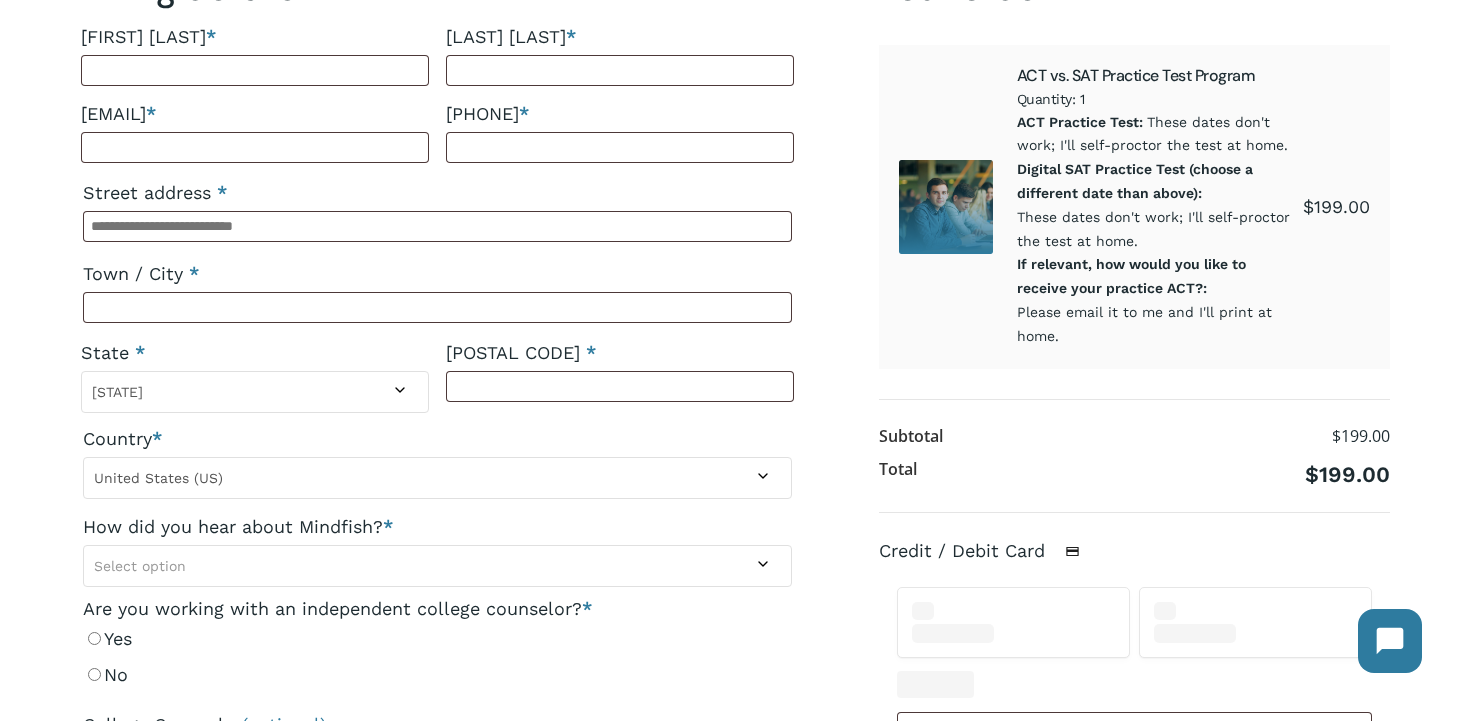 select on "**" 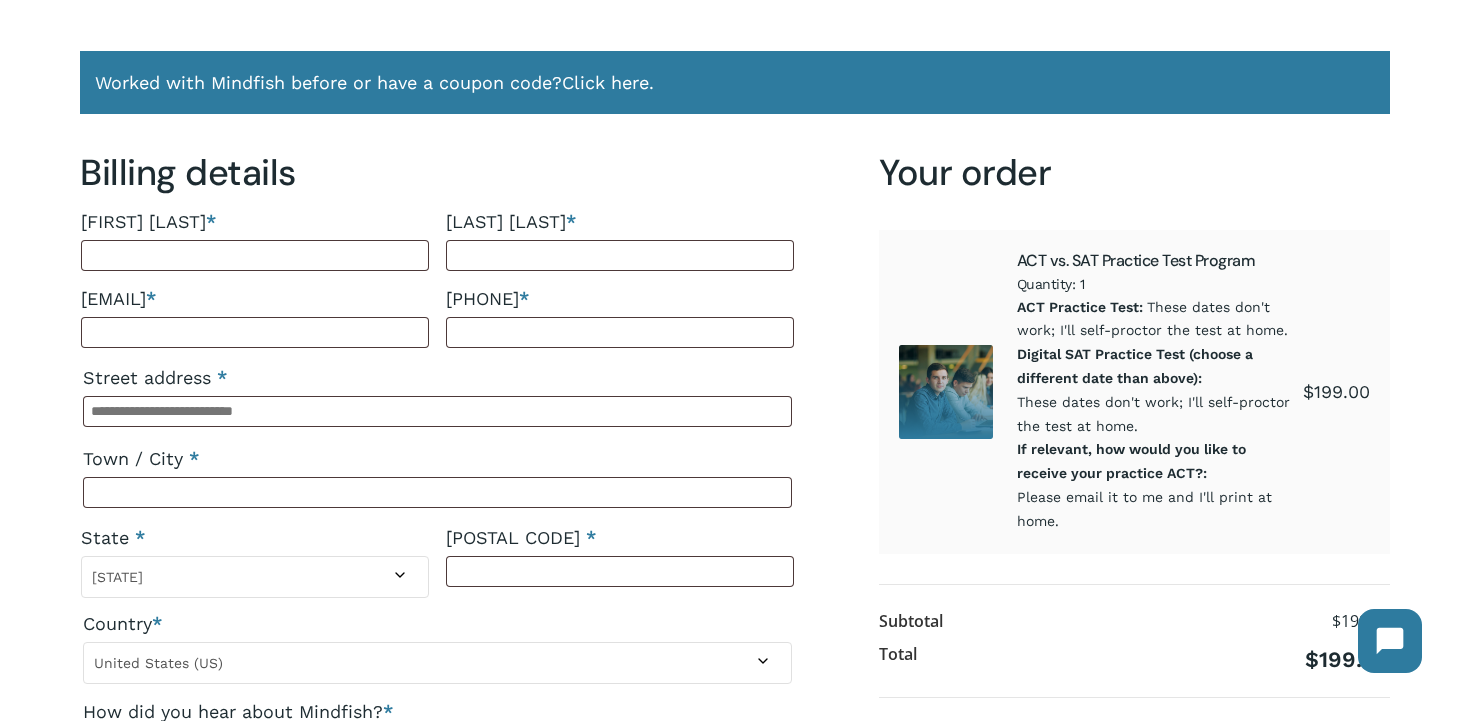 scroll, scrollTop: 73, scrollLeft: 0, axis: vertical 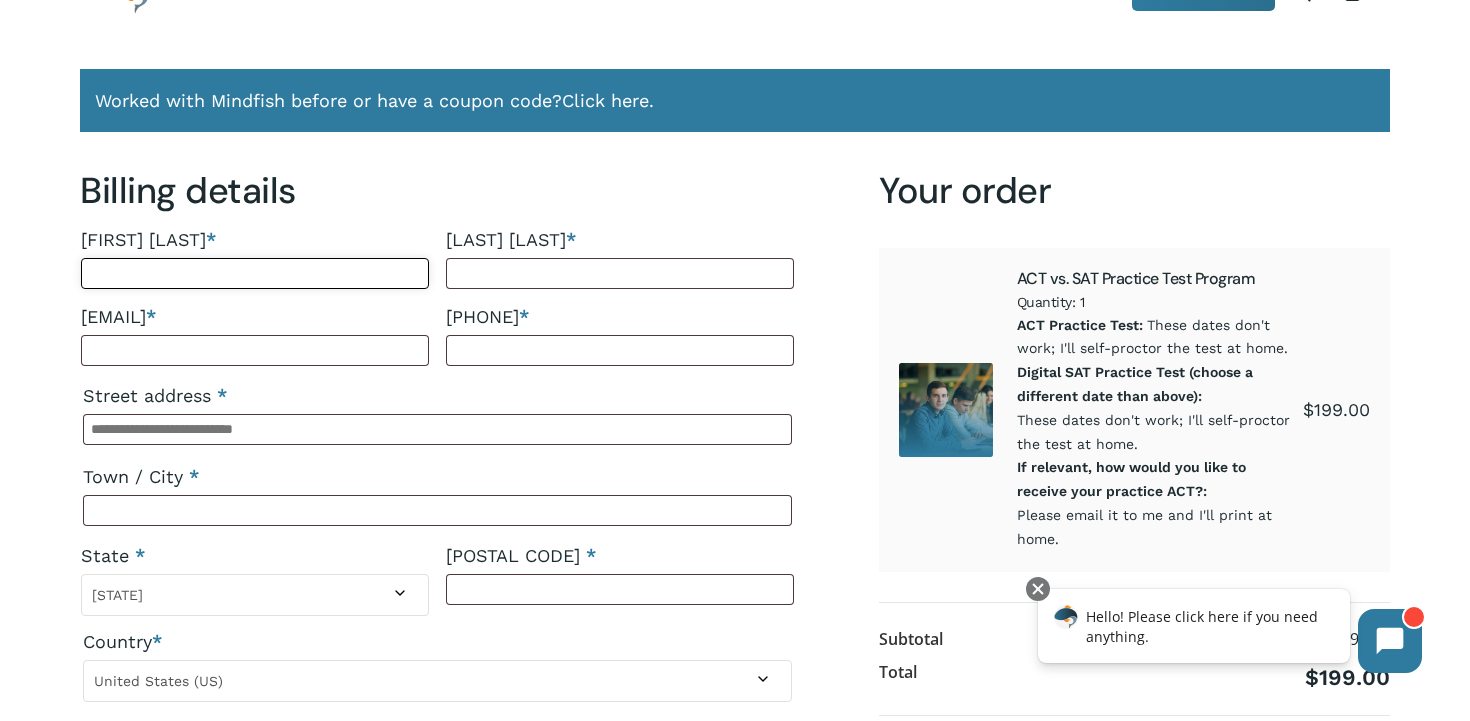 click on "Parent First Name  *" at bounding box center [255, 273] 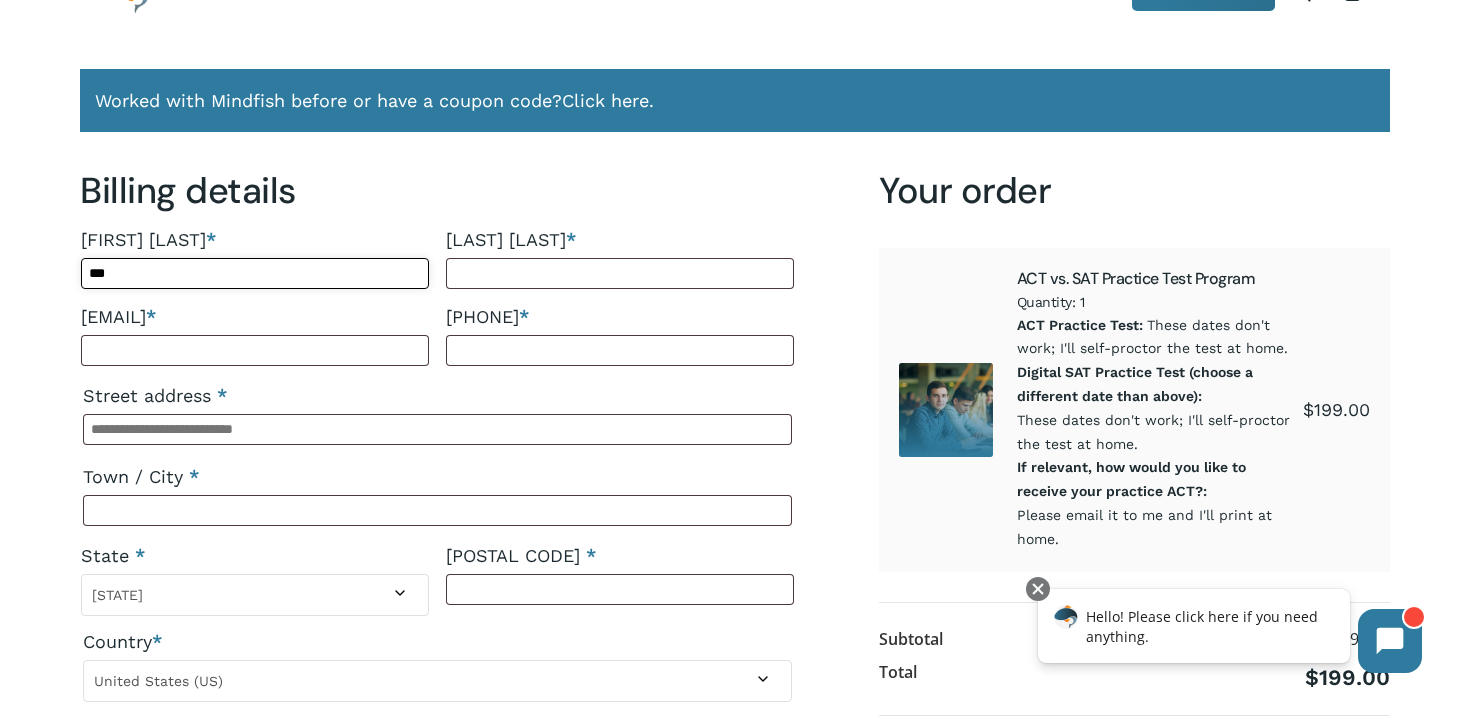type on "****" 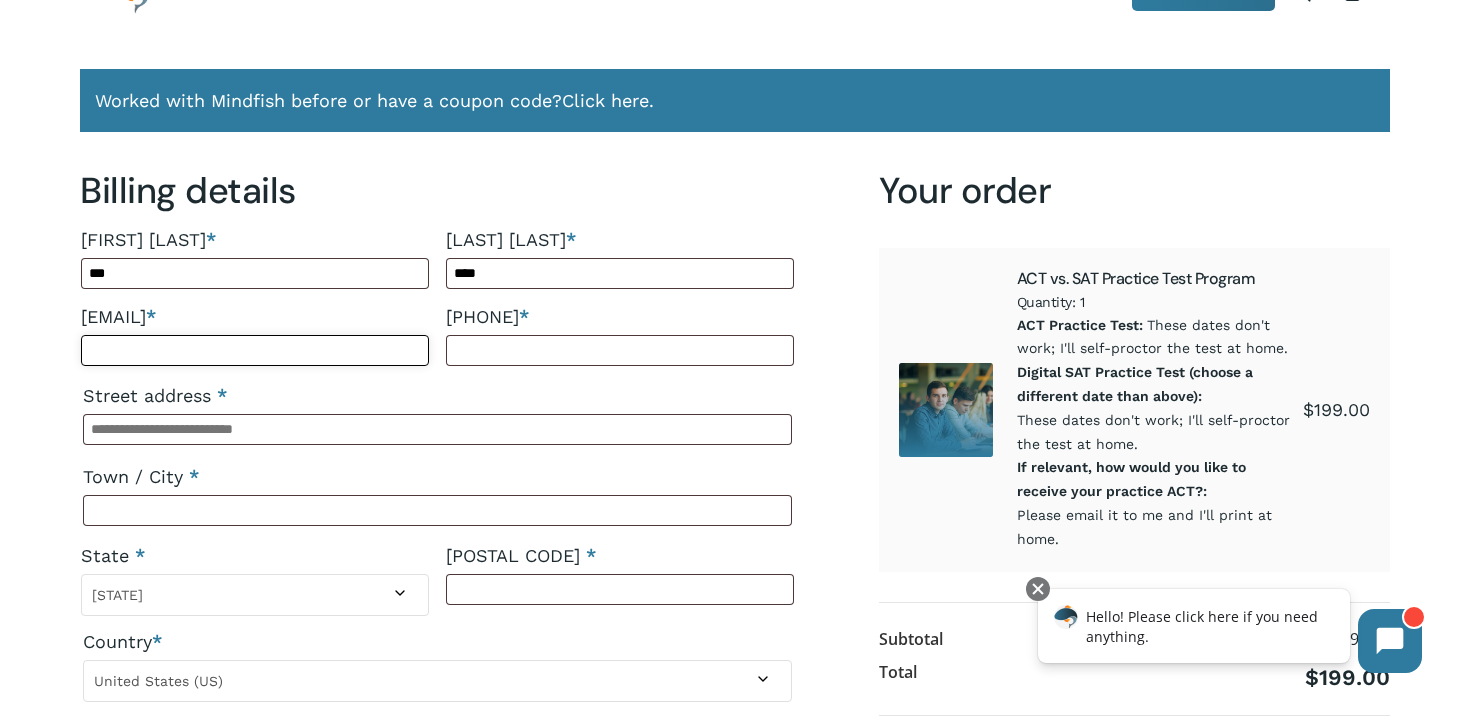 type on "**********" 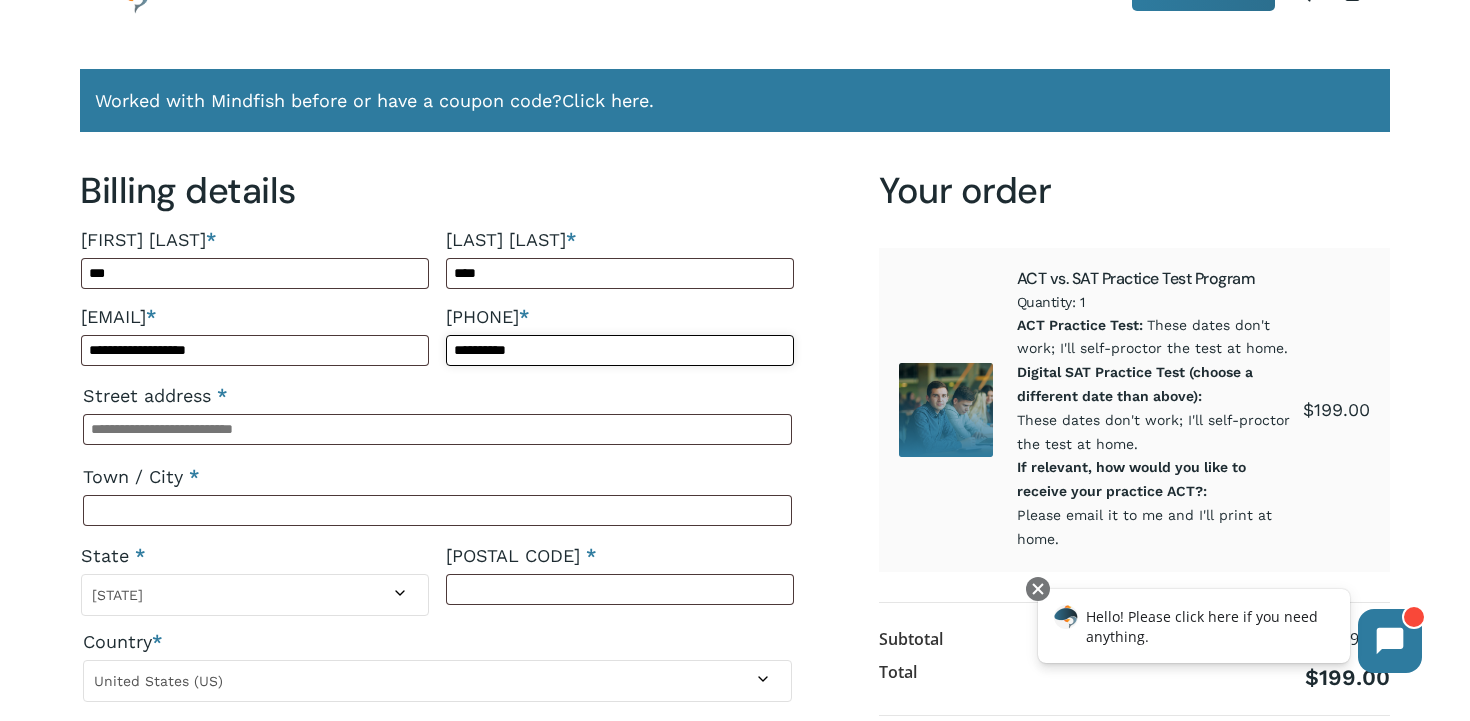 type on "**********" 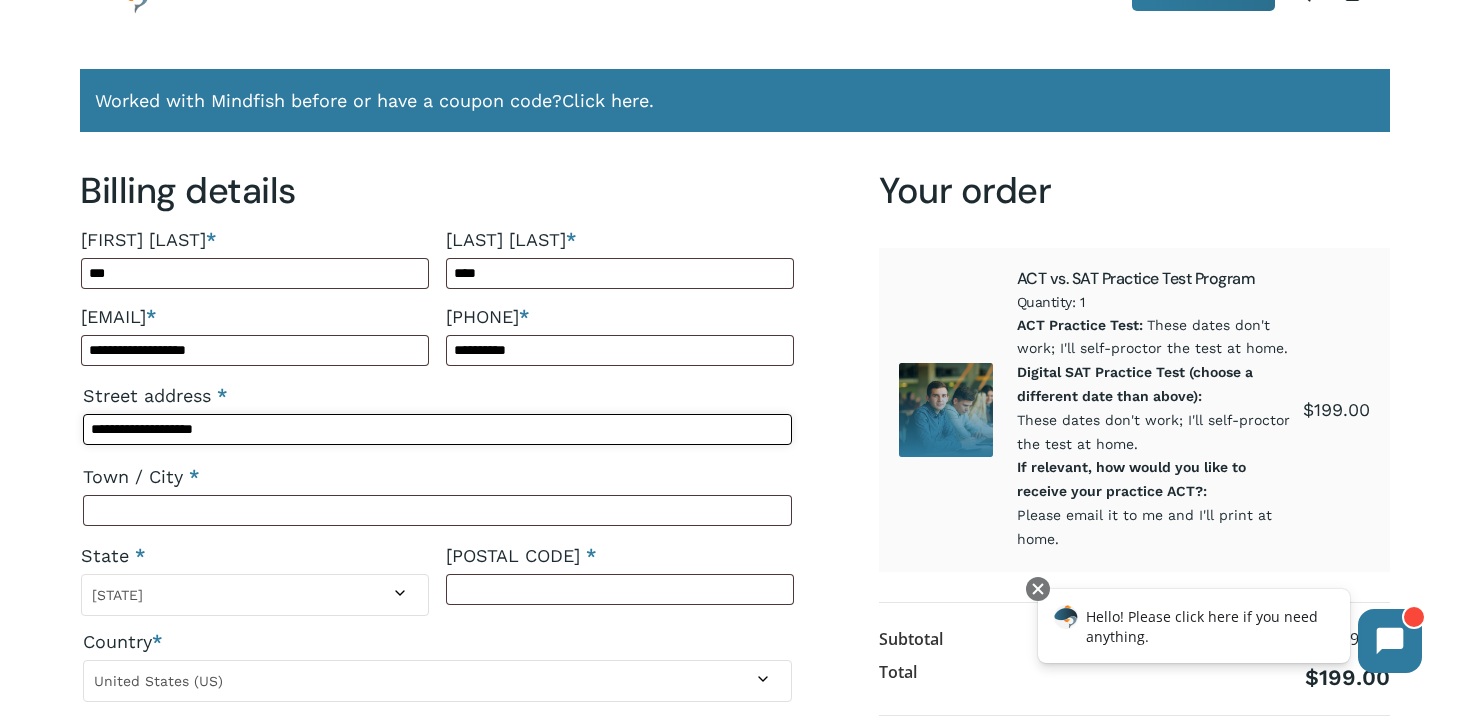 type on "*********" 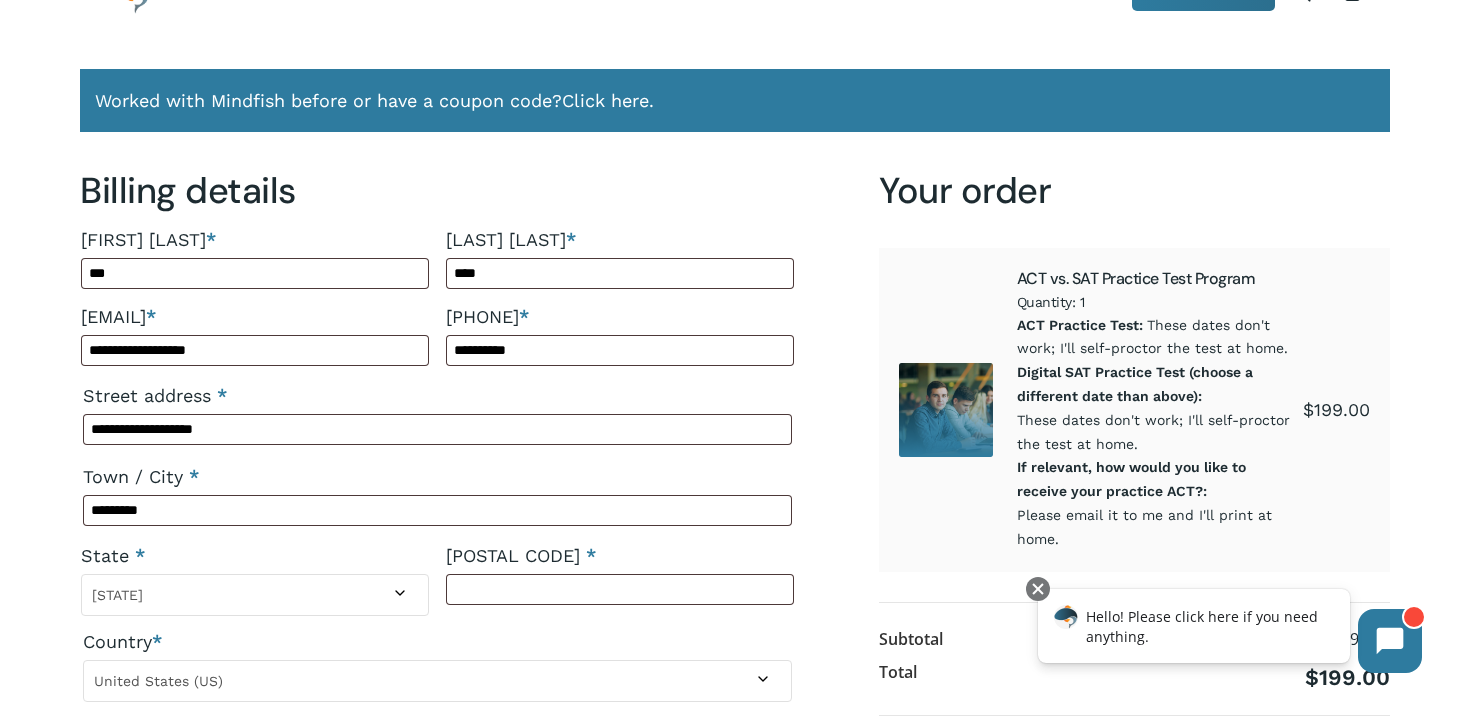select on "**" 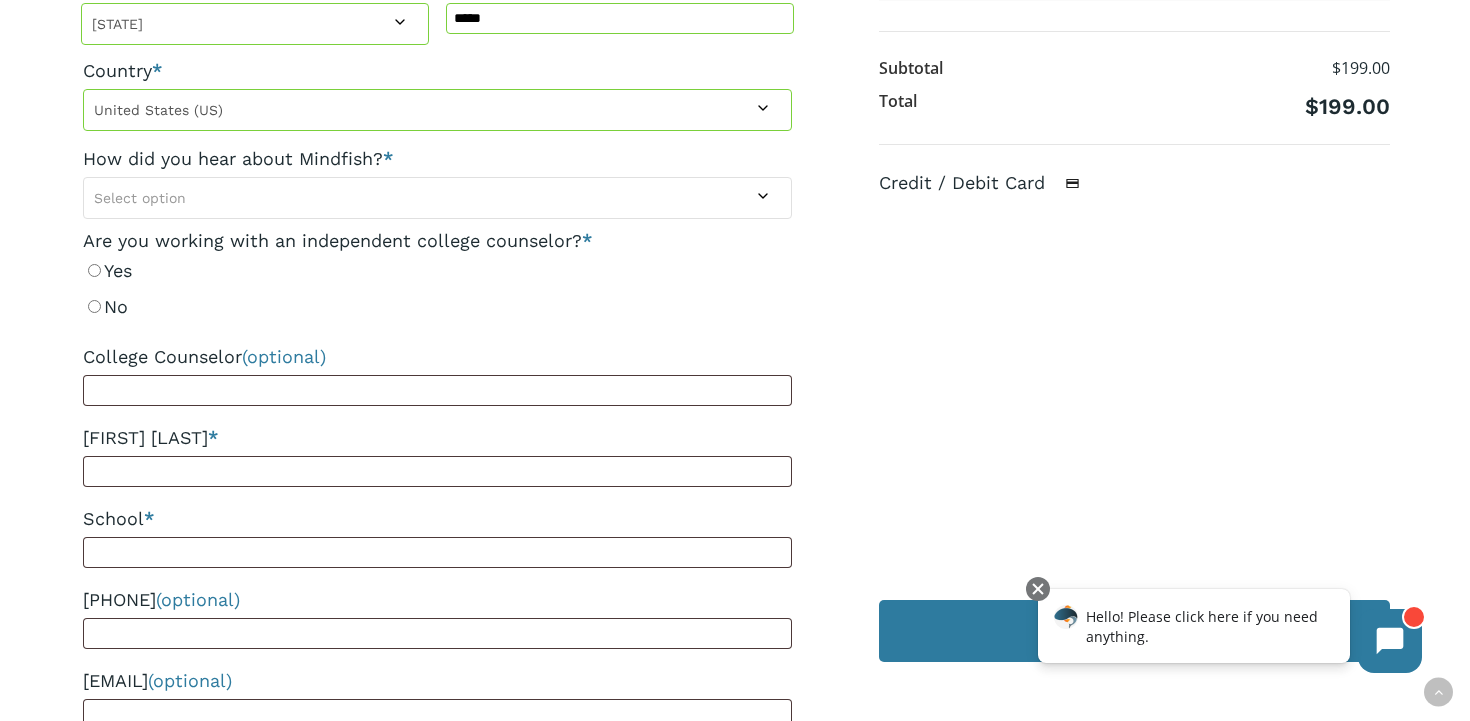 scroll, scrollTop: 663, scrollLeft: 0, axis: vertical 